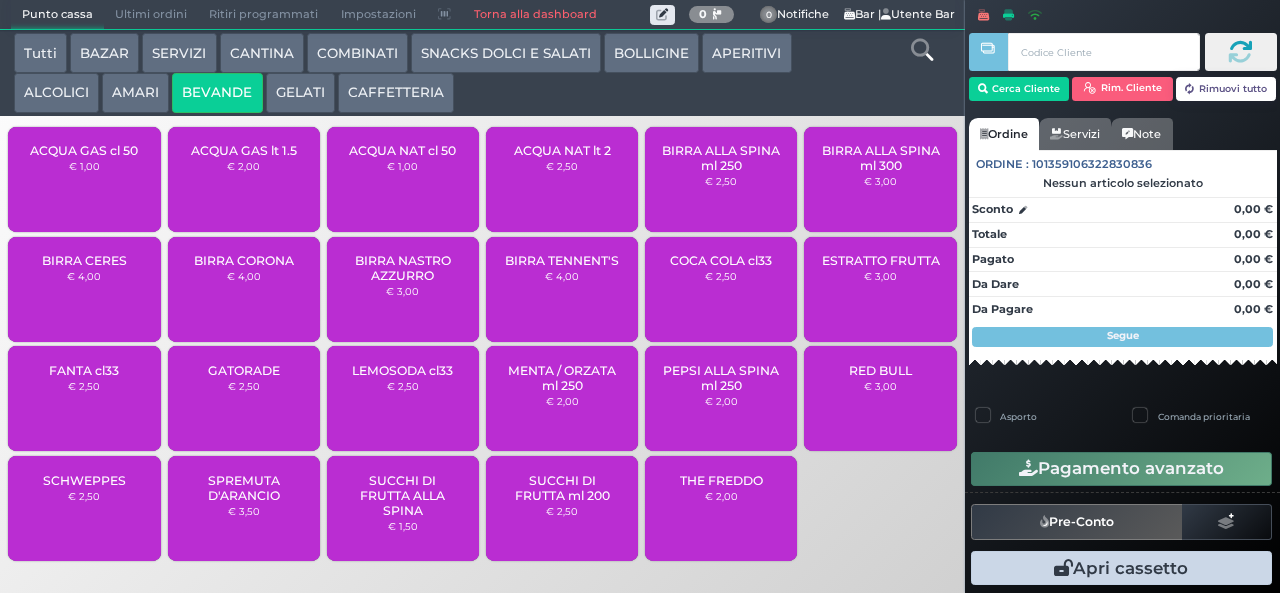 scroll, scrollTop: 0, scrollLeft: 0, axis: both 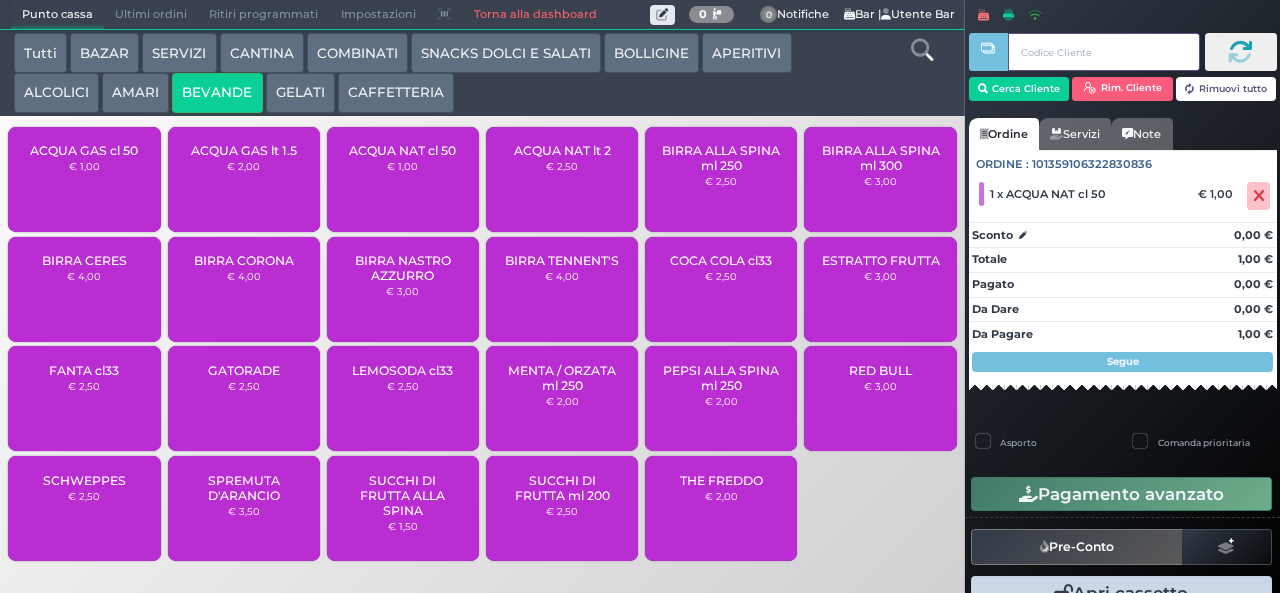 type 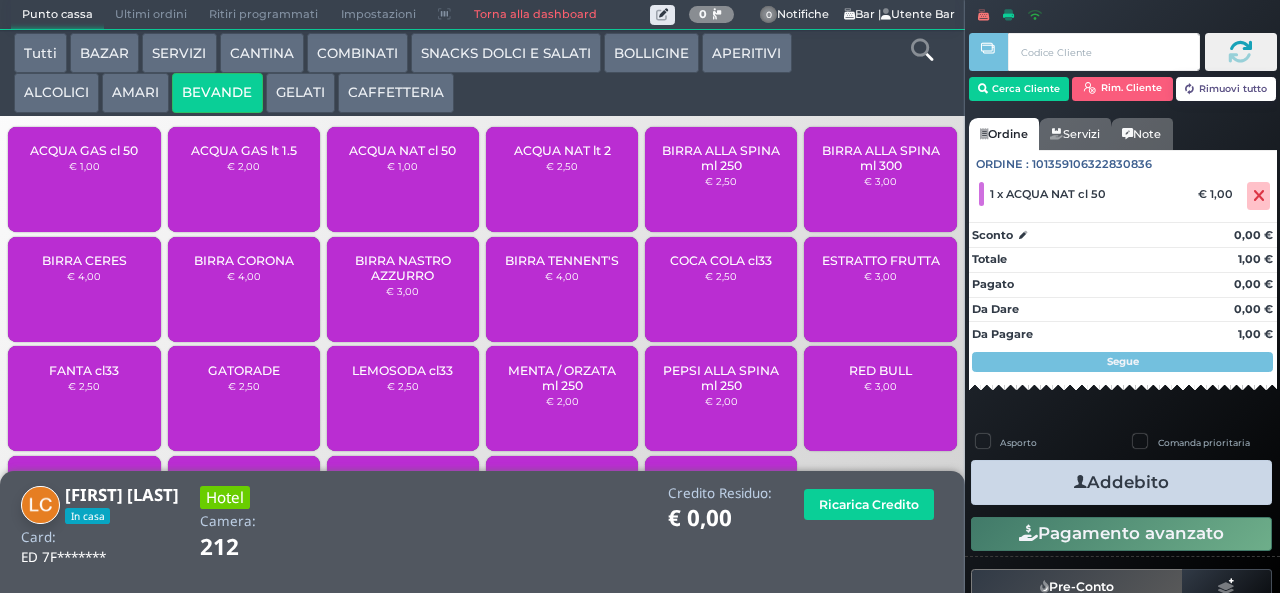 click on "Addebito" at bounding box center [1121, 482] 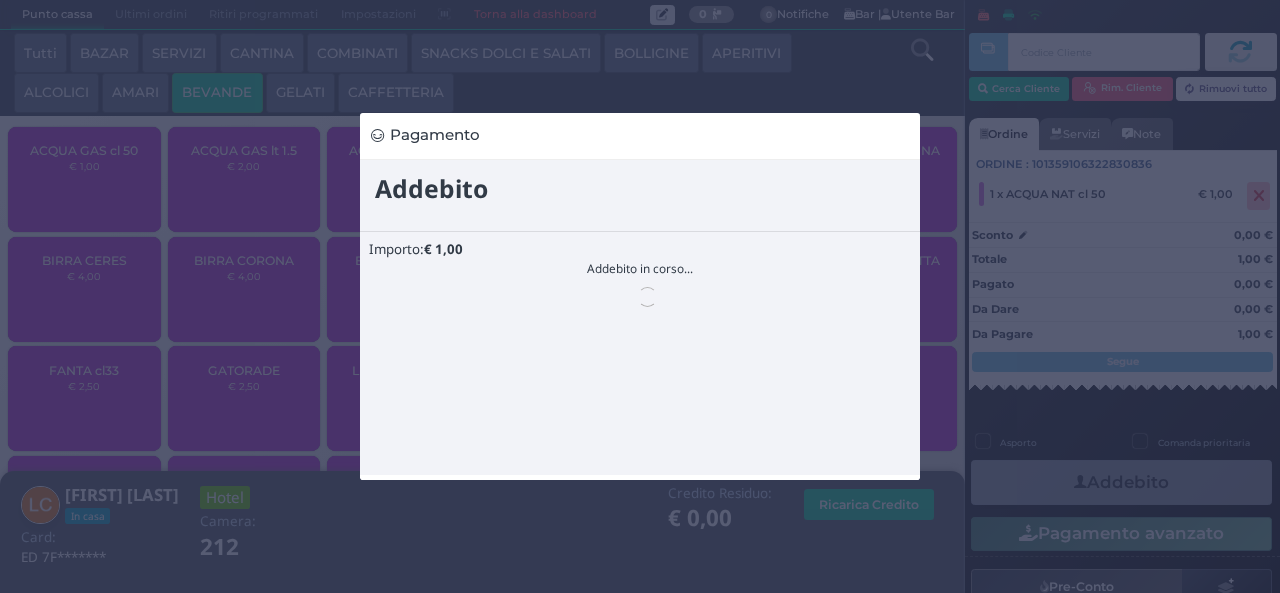 scroll, scrollTop: 0, scrollLeft: 0, axis: both 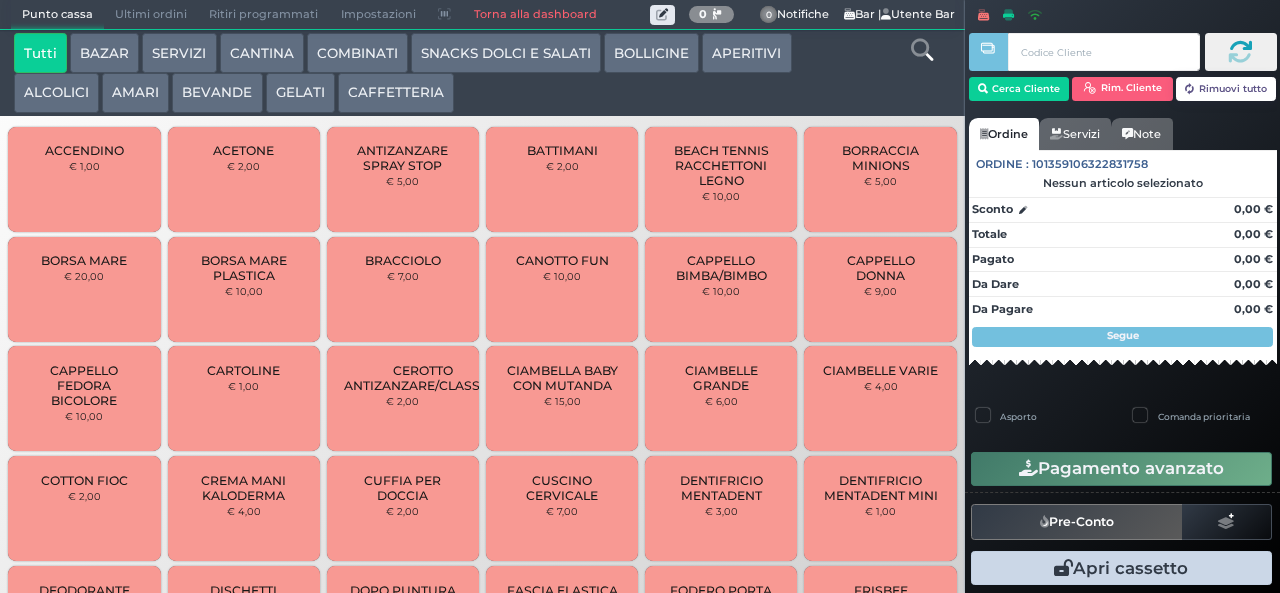 click on "GELATI" at bounding box center (300, 93) 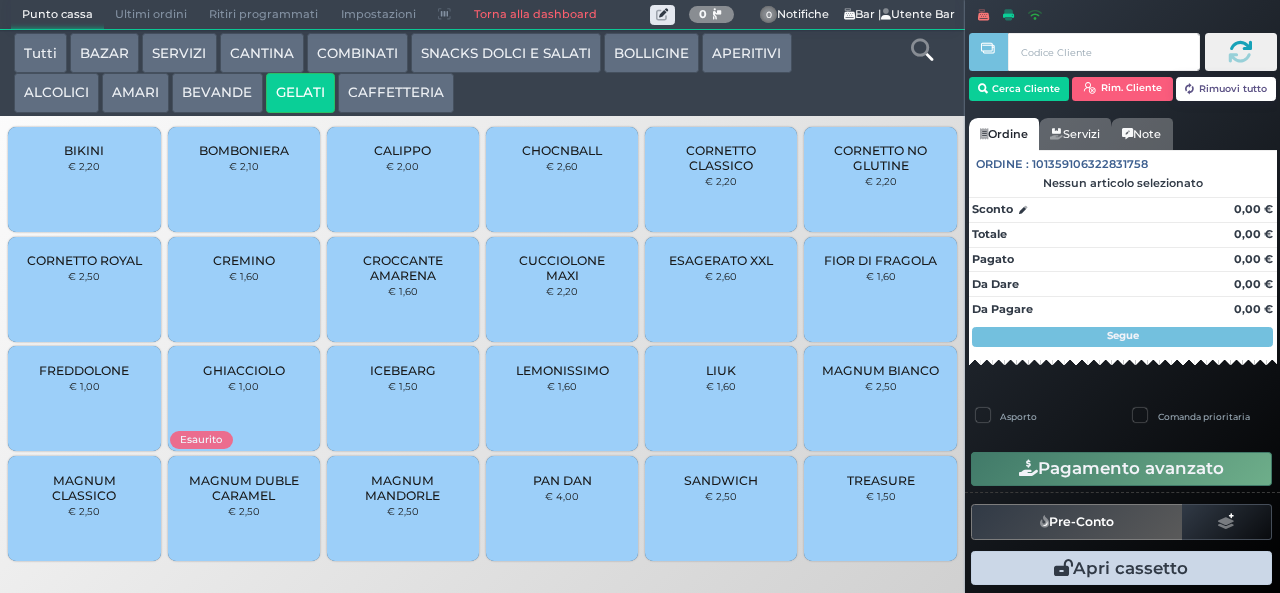 click on "PAN DAN" at bounding box center (562, 480) 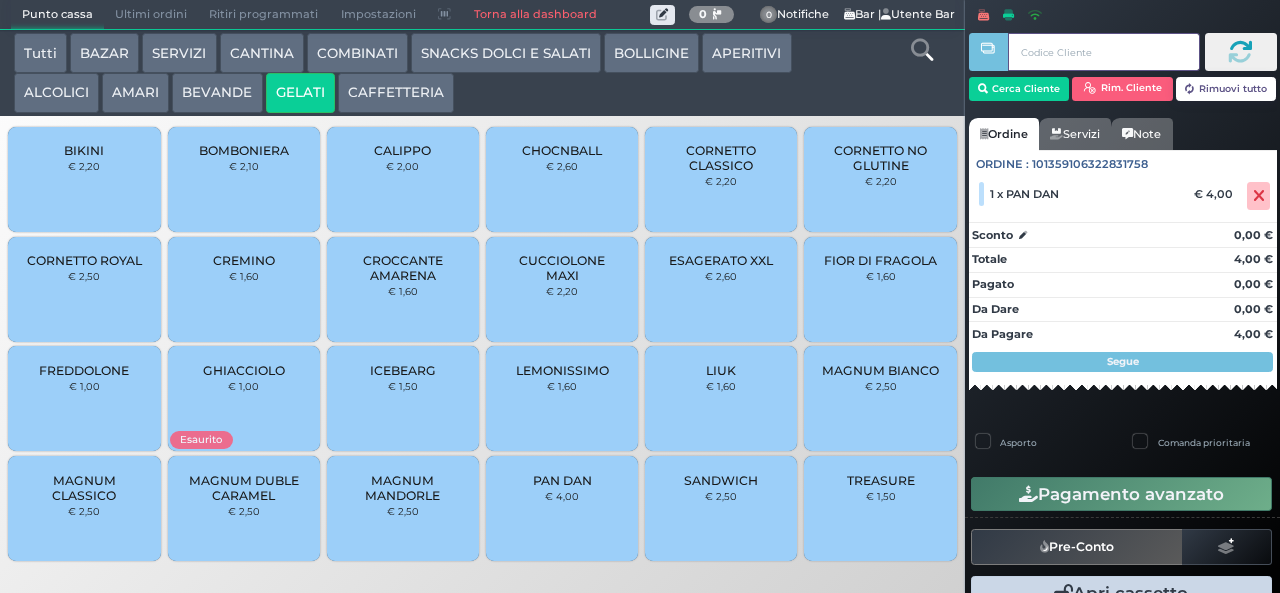 type 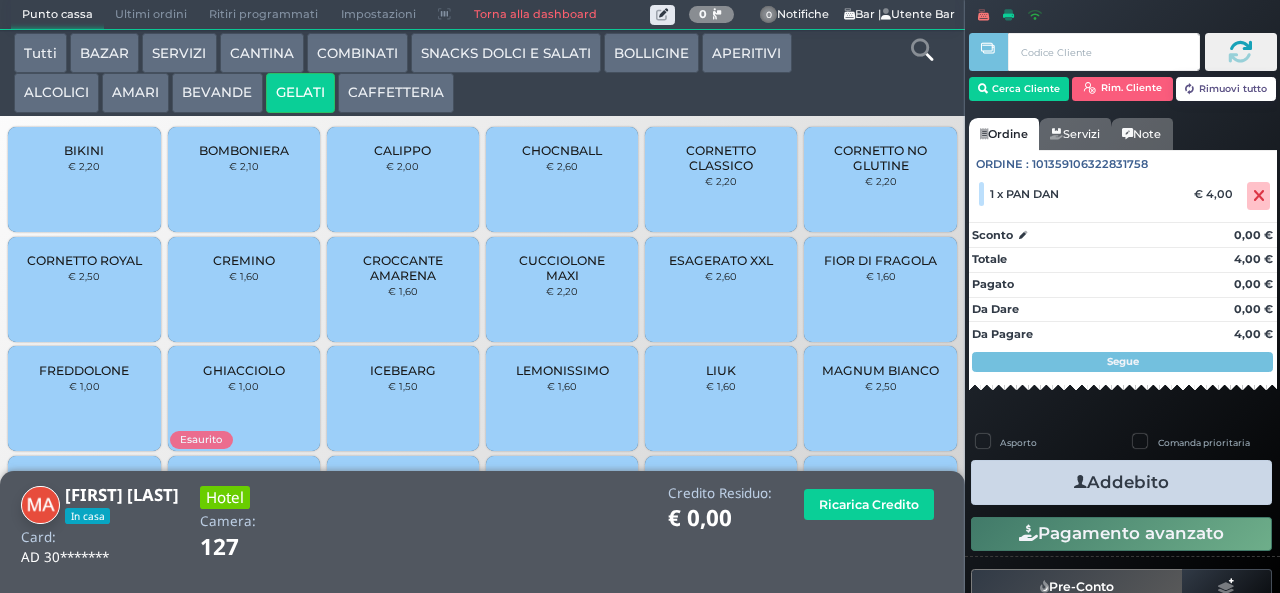 click on "Addebito" at bounding box center (1121, 482) 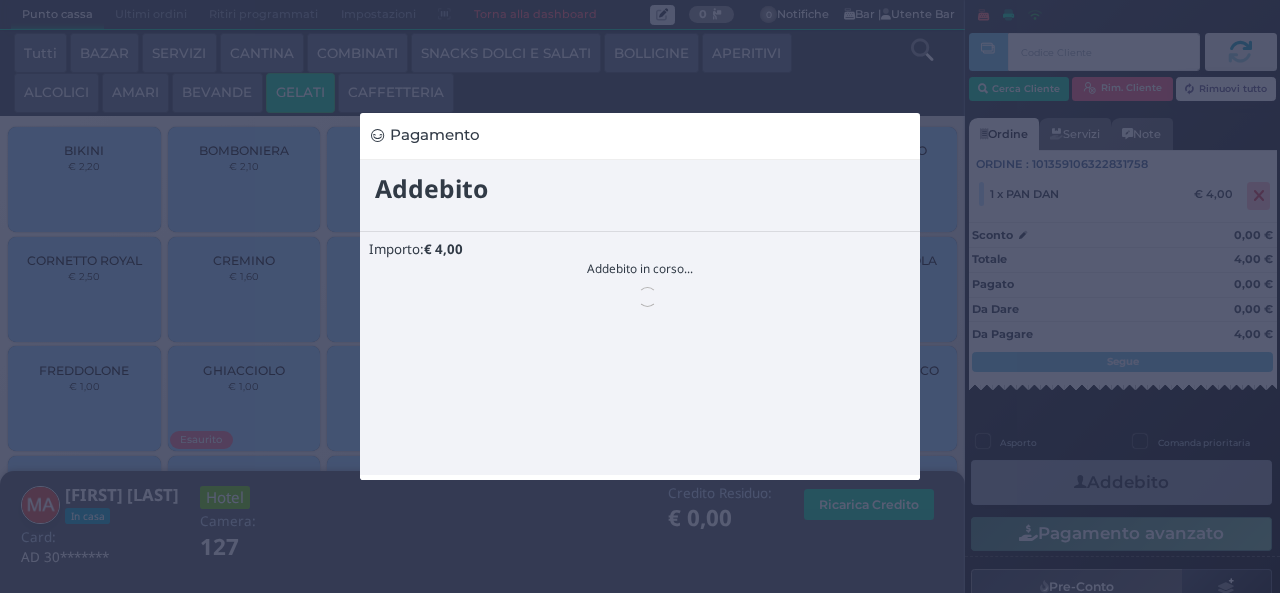 scroll, scrollTop: 0, scrollLeft: 0, axis: both 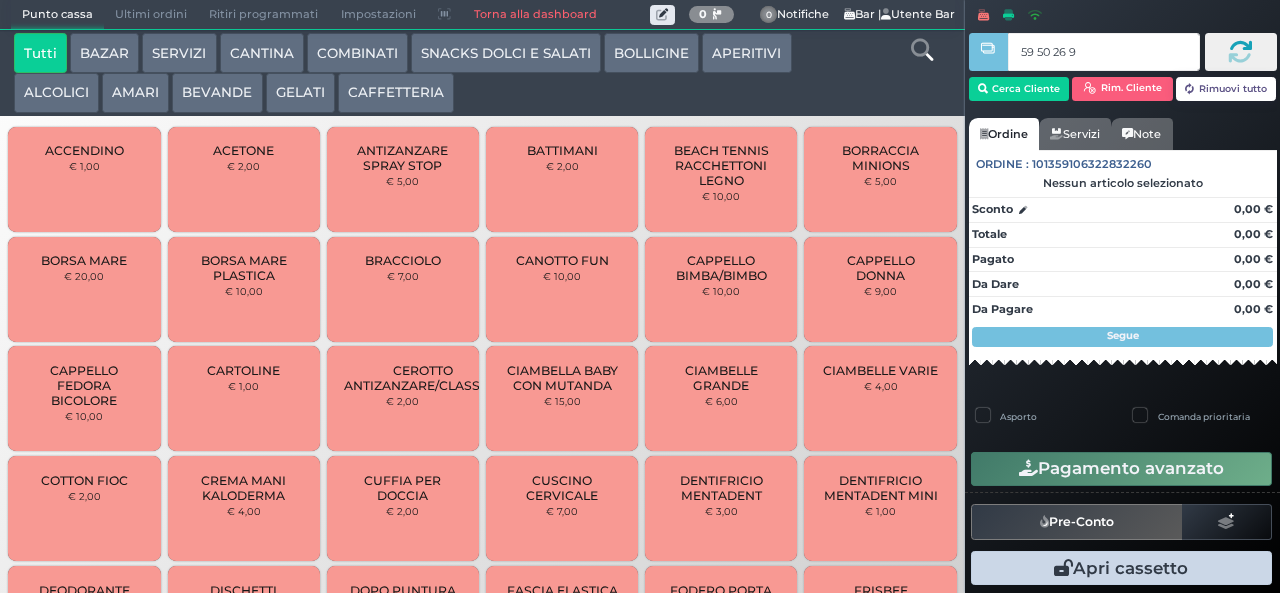 type on "59 50 26 95" 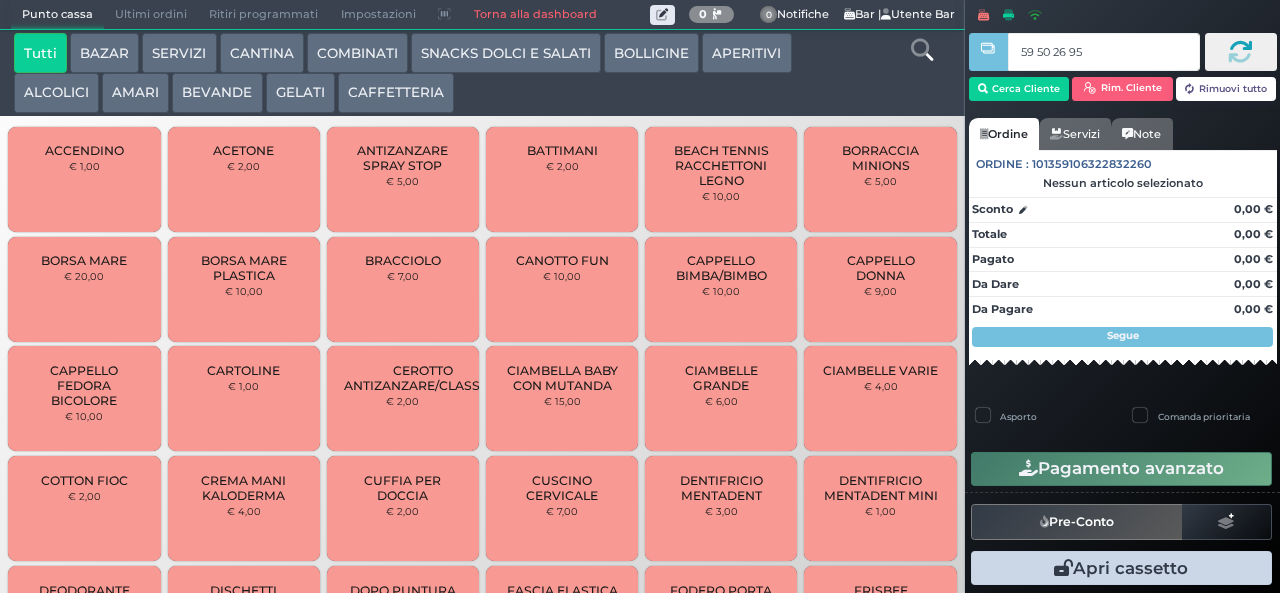 type 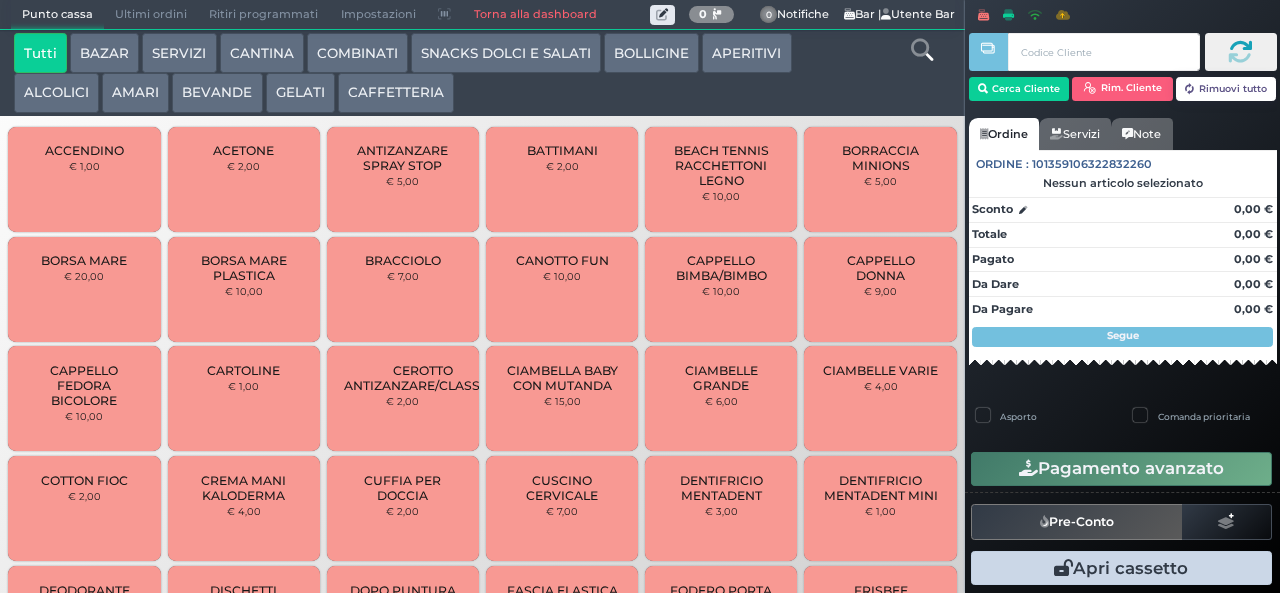 click on "GELATI" at bounding box center (300, 93) 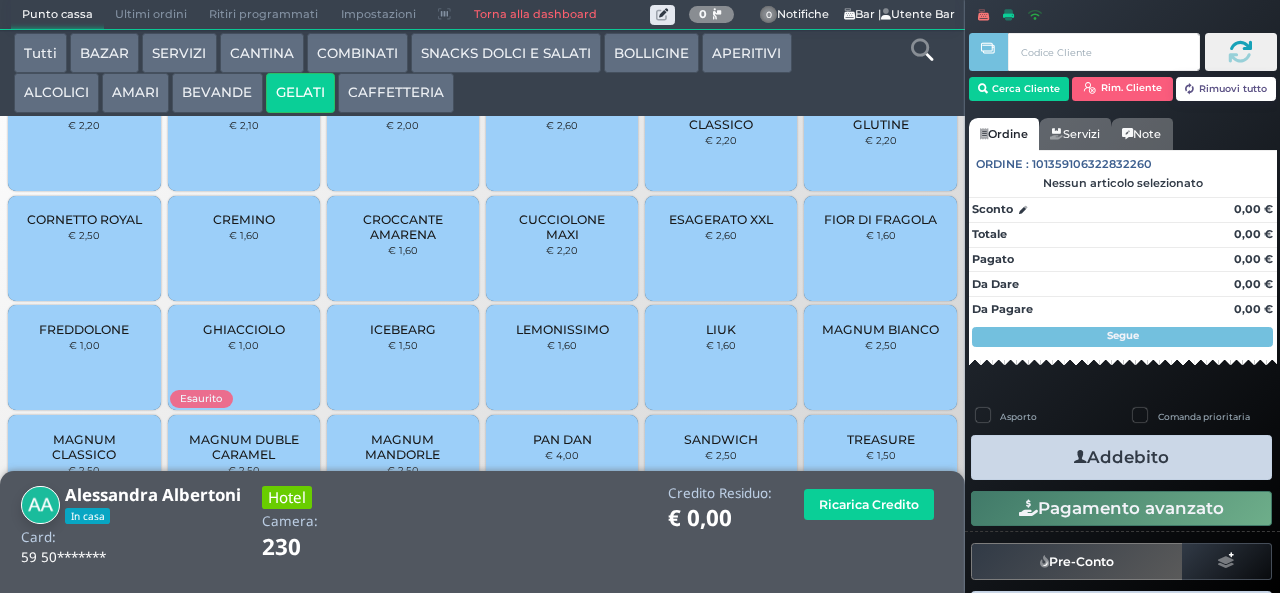 scroll, scrollTop: 80, scrollLeft: 0, axis: vertical 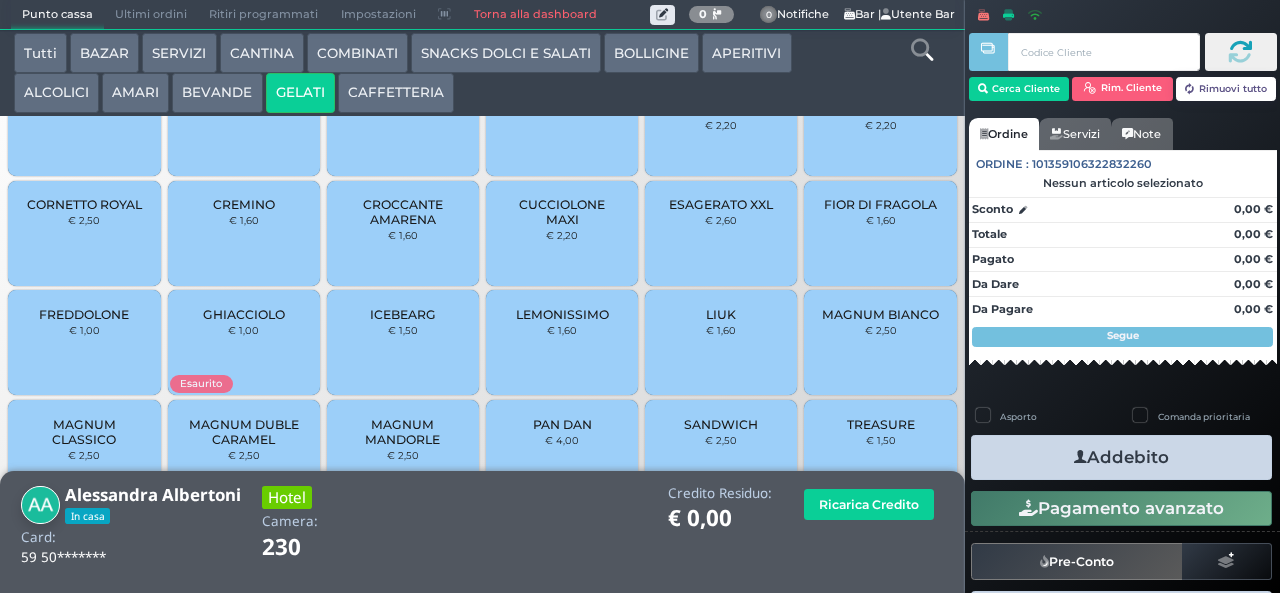 click on "MAGNUM BIANCO" at bounding box center (880, 314) 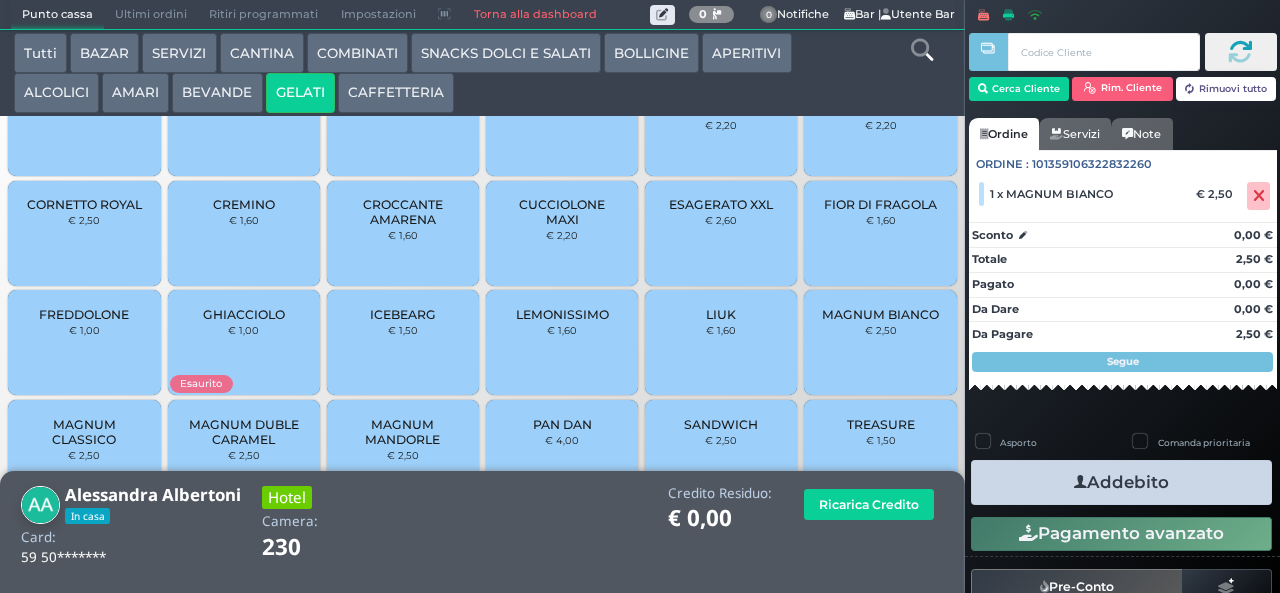 click at bounding box center [1080, 482] 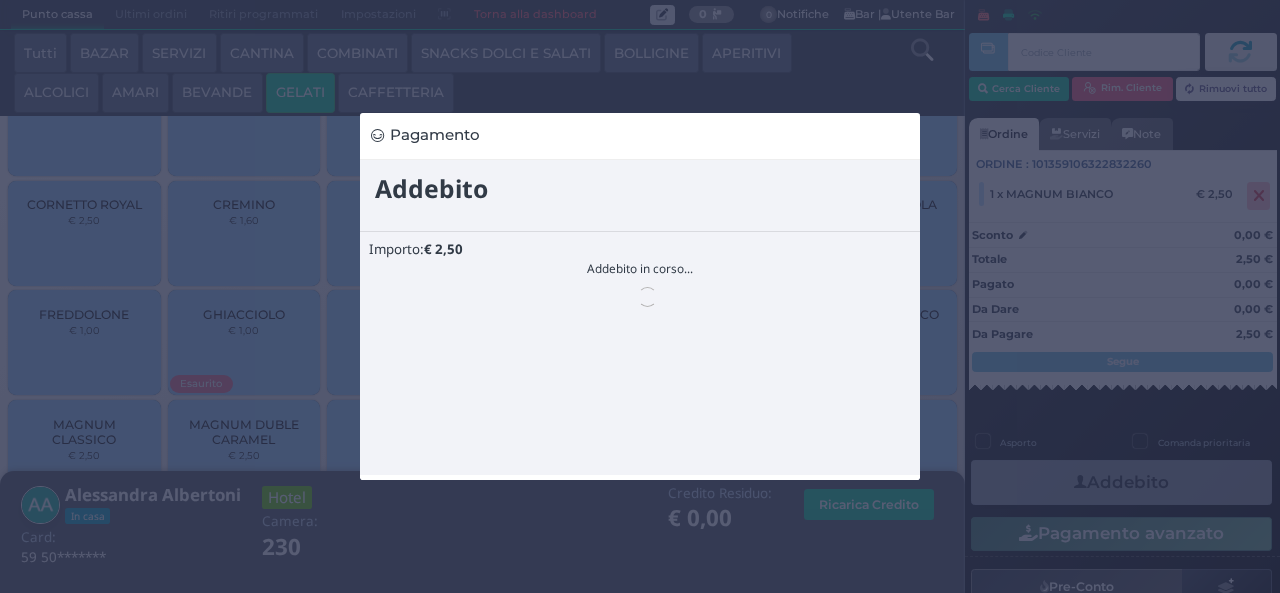 scroll, scrollTop: 0, scrollLeft: 0, axis: both 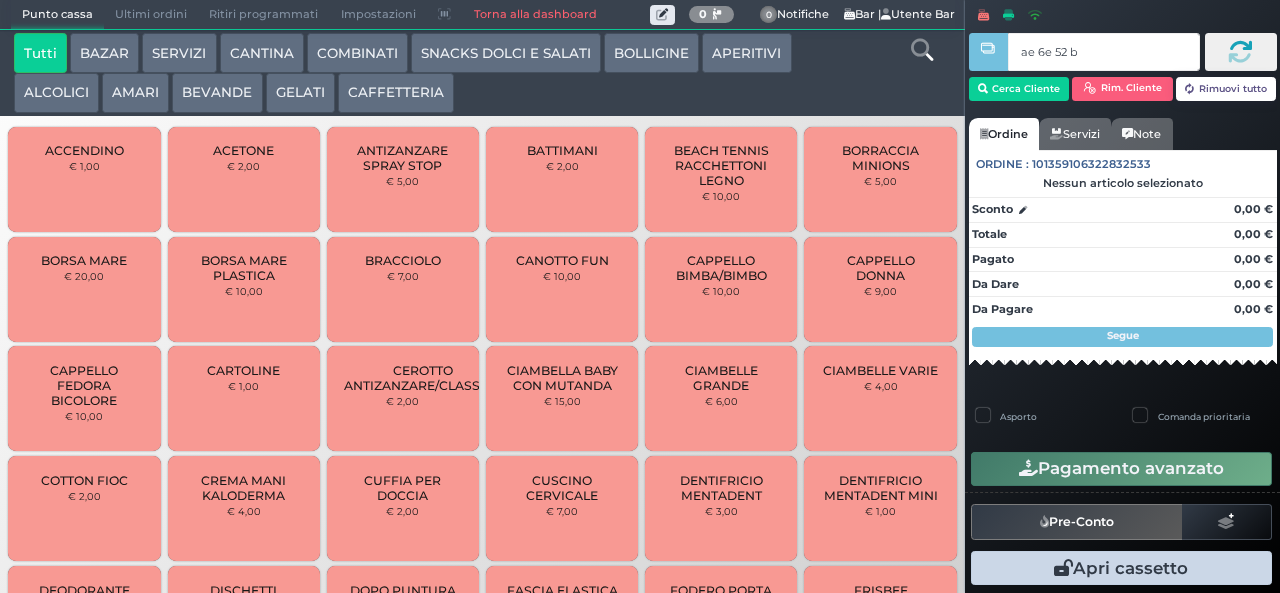 type on "ae 6e 52 b9" 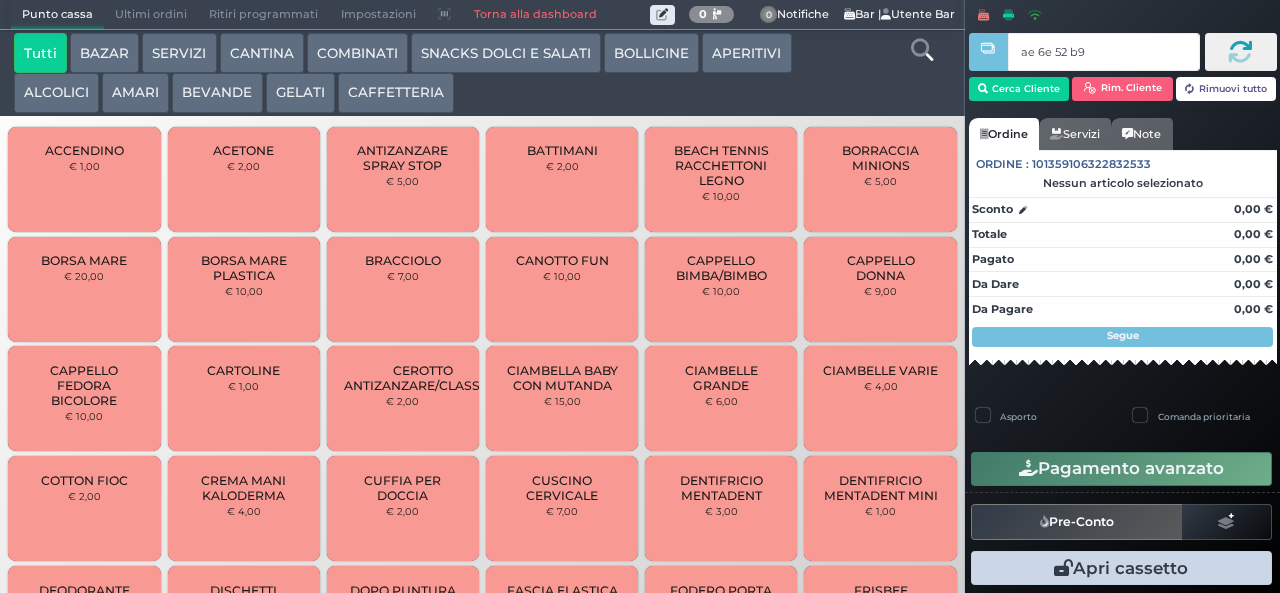 type 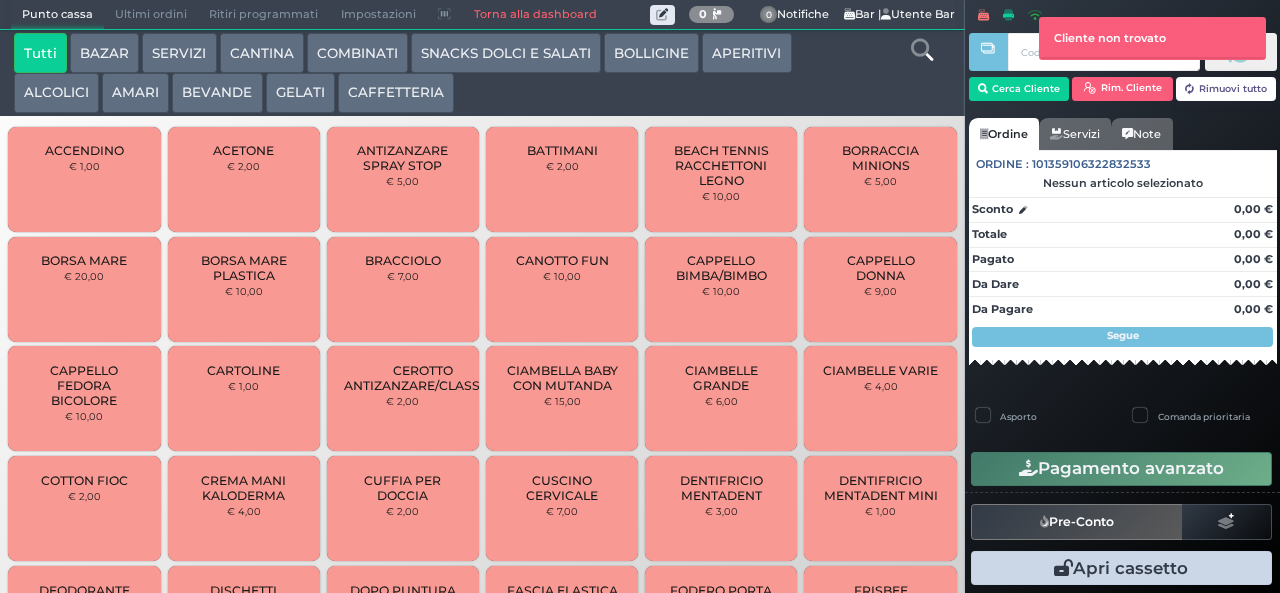click on "GELATI" at bounding box center (300, 93) 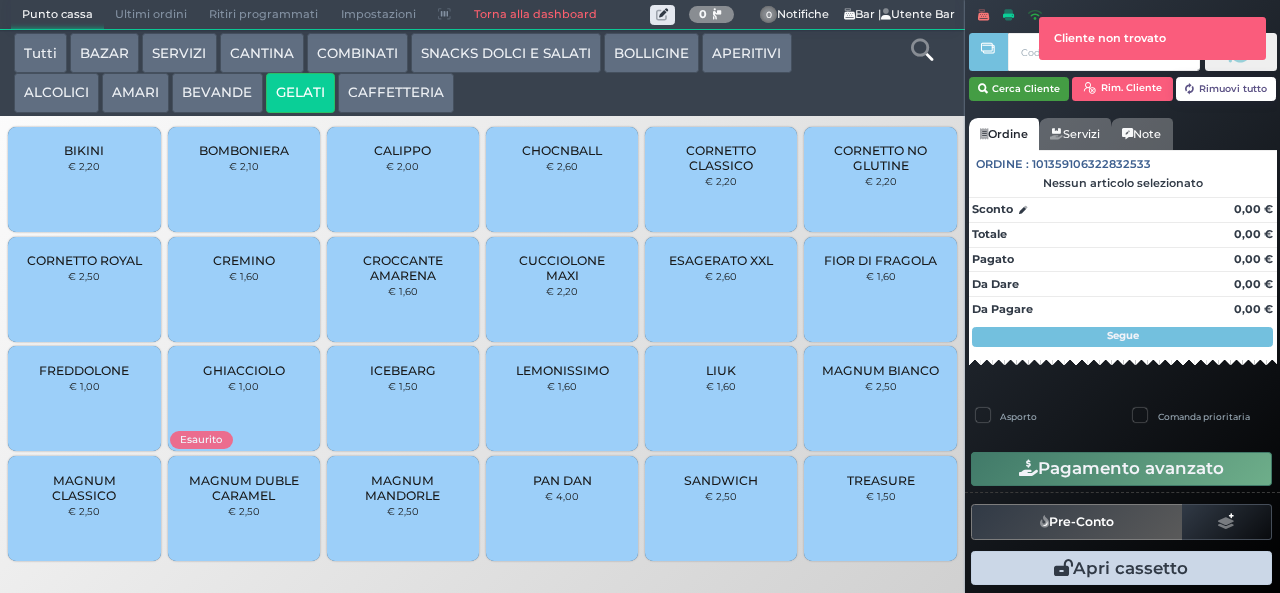 click on "Cerca Cliente" at bounding box center [1019, 89] 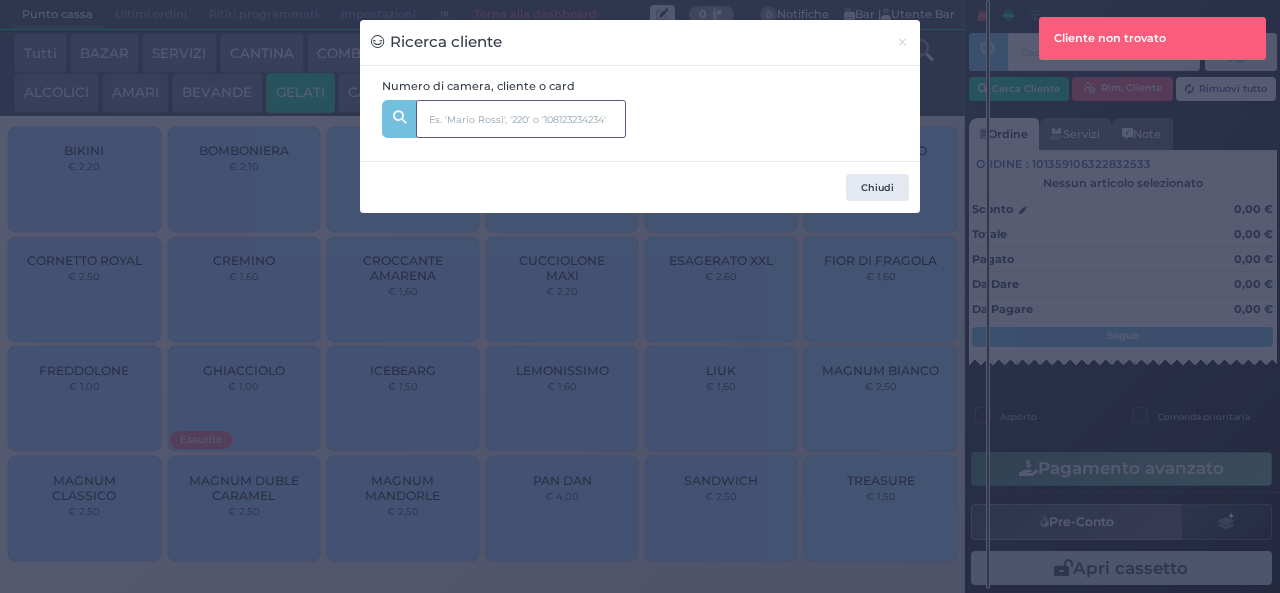 click at bounding box center (521, 119) 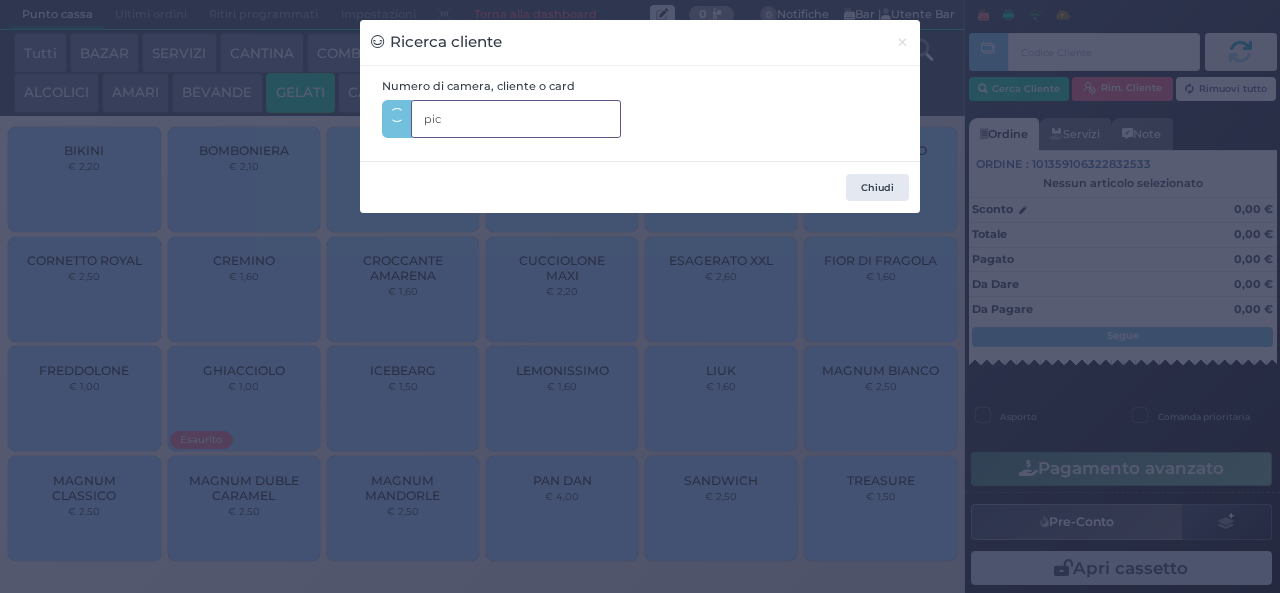 type on "pica" 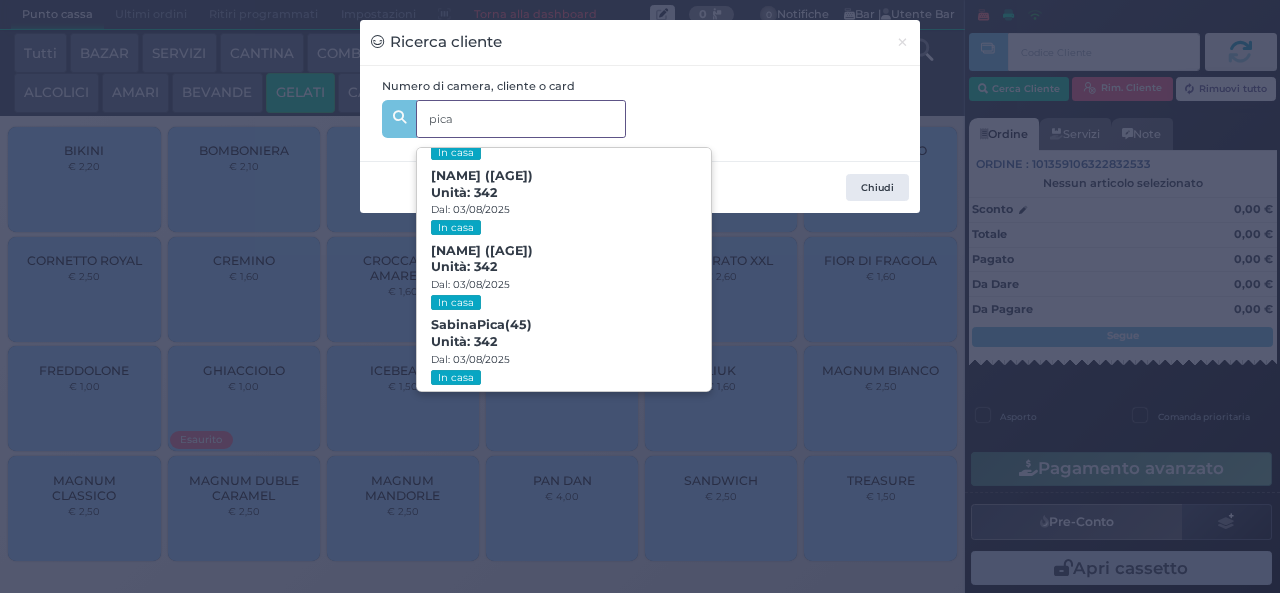 scroll, scrollTop: 91, scrollLeft: 0, axis: vertical 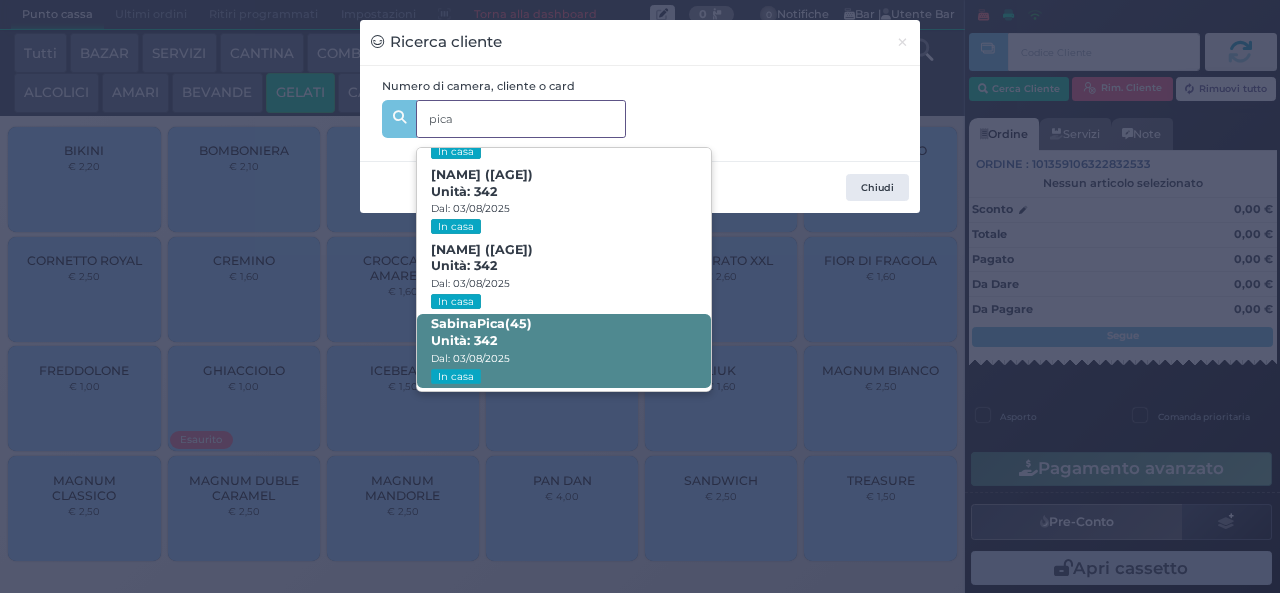 click on "Sabina  Pica  (45) Unità: 342 Dal: 03/08/2025 In casa" at bounding box center [563, 351] 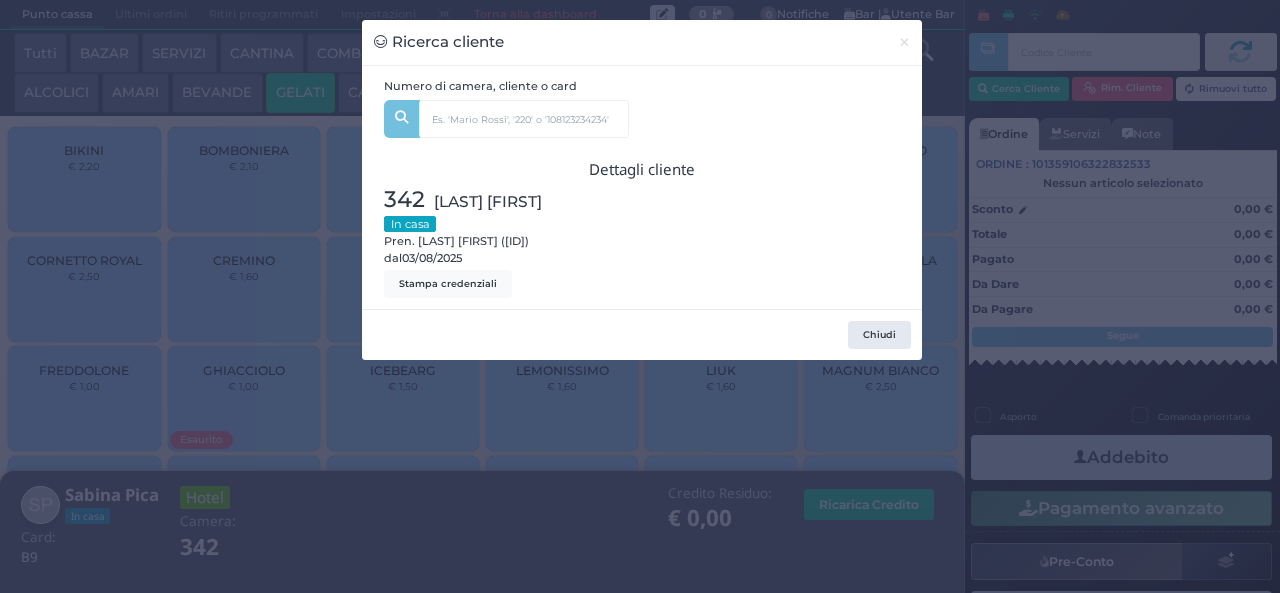 click on "Ricerca cliente
×
Numero di camera, cliente o card
pica CAMILLA BALDASSARRE (3) Unità: 342 Dal: 03/08/2025 In casa GABRIELE BALDASSARRE (9) Unità: 342 Dal: 03/08/2025 In casa VITANTONIO BALDASSARRE (48) Unità: 342 Dal: 03/08/2025 In casa Sabina  Pica  (45) Unità: 342 Dal: 03/08/2025 In casa
Dettagli cliente
342
Pica Sabina
In casa
Pren. Pica Sabina (8V79XT105)  dal  03/08/2025
Stampa credenziali
Chiudi" at bounding box center [640, 296] 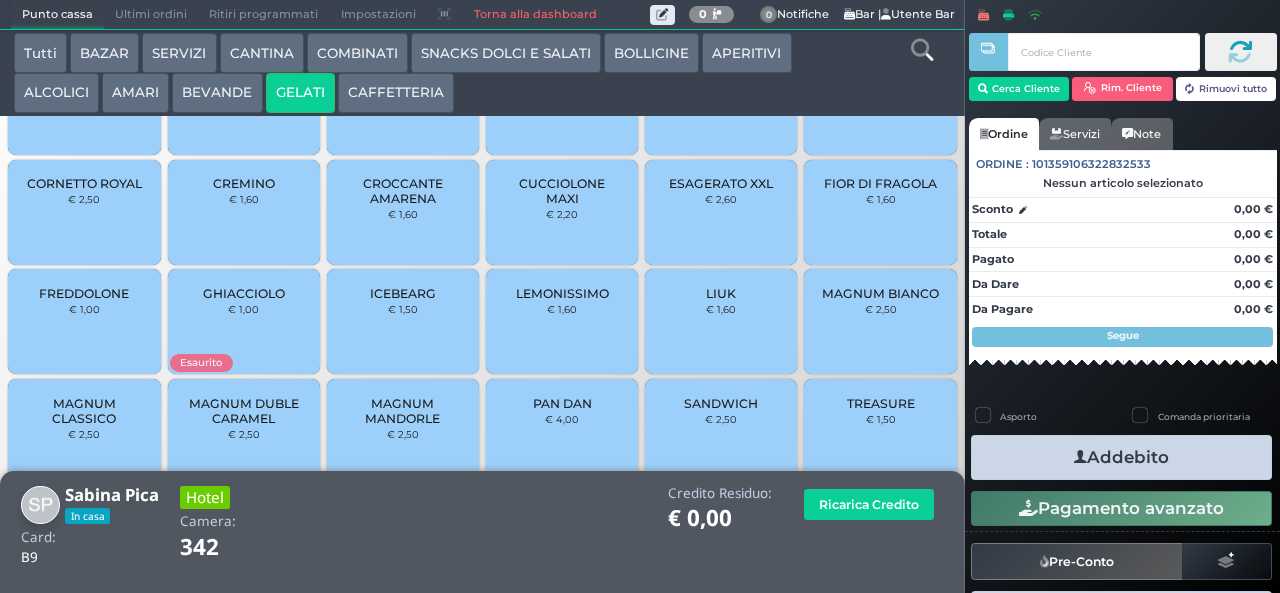 scroll, scrollTop: 115, scrollLeft: 0, axis: vertical 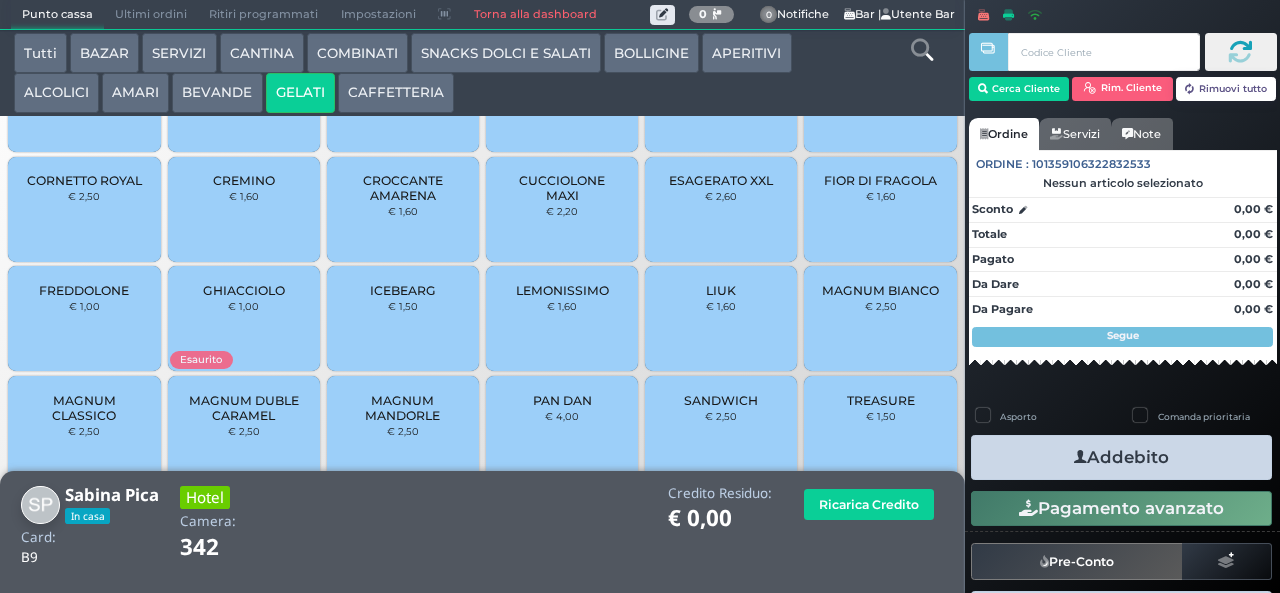 click on "MAGNUM MANDORLE" at bounding box center (403, 408) 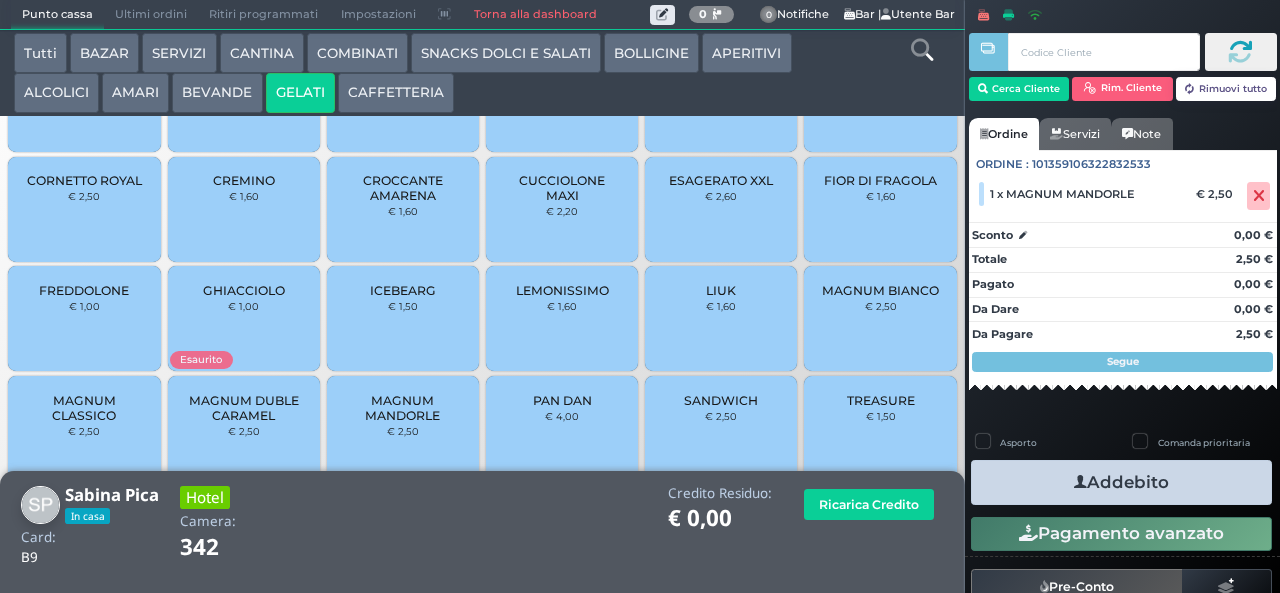 click at bounding box center (988, 294) 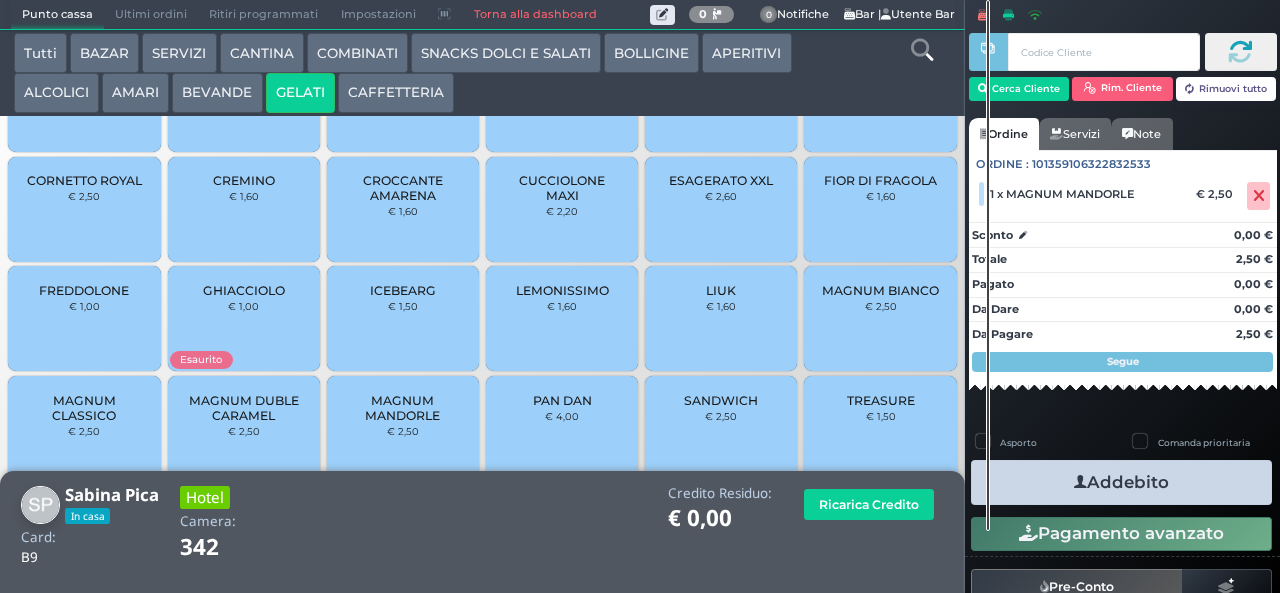 click on "Addebito" at bounding box center (1121, 482) 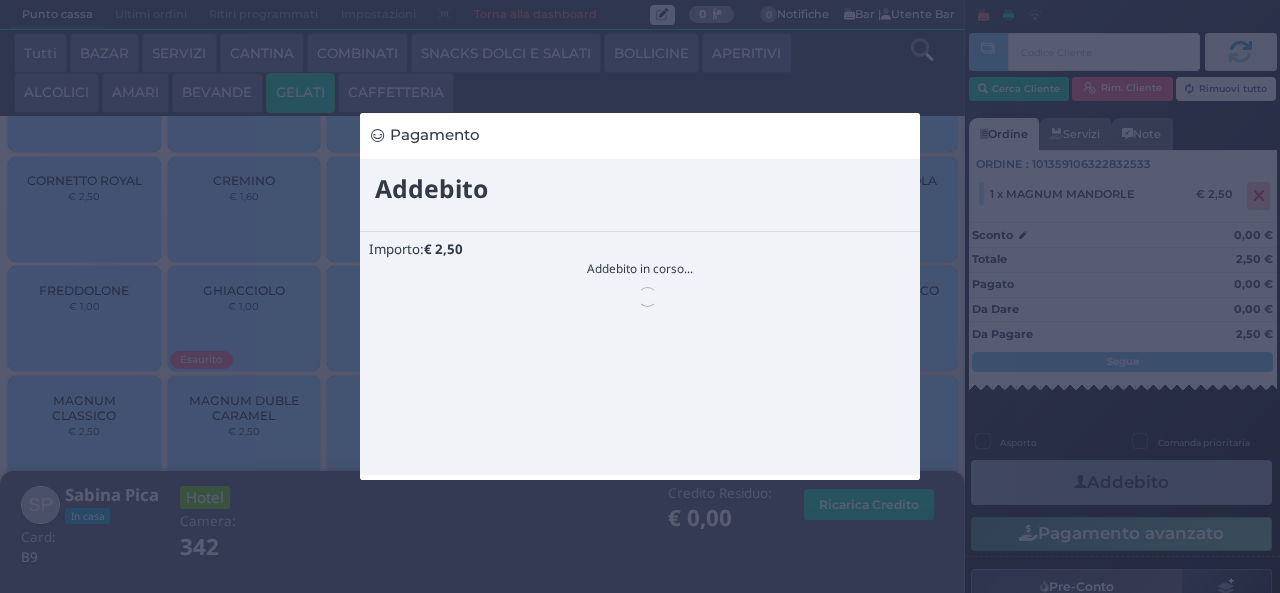 scroll, scrollTop: 0, scrollLeft: 0, axis: both 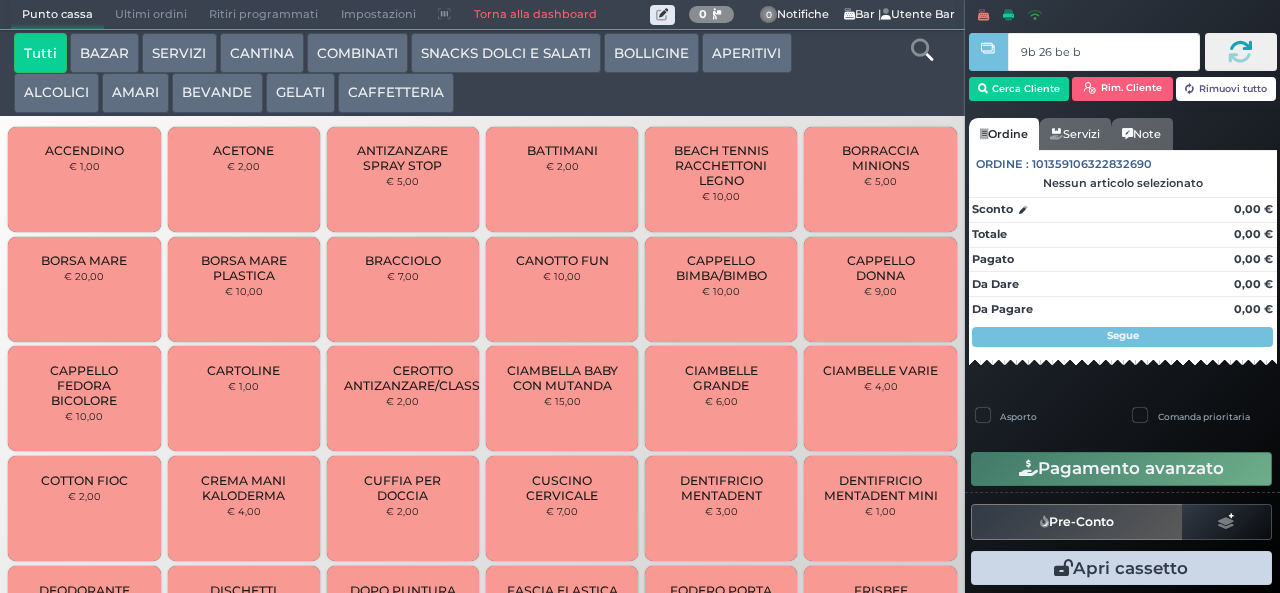 type on "9b 26 be b9" 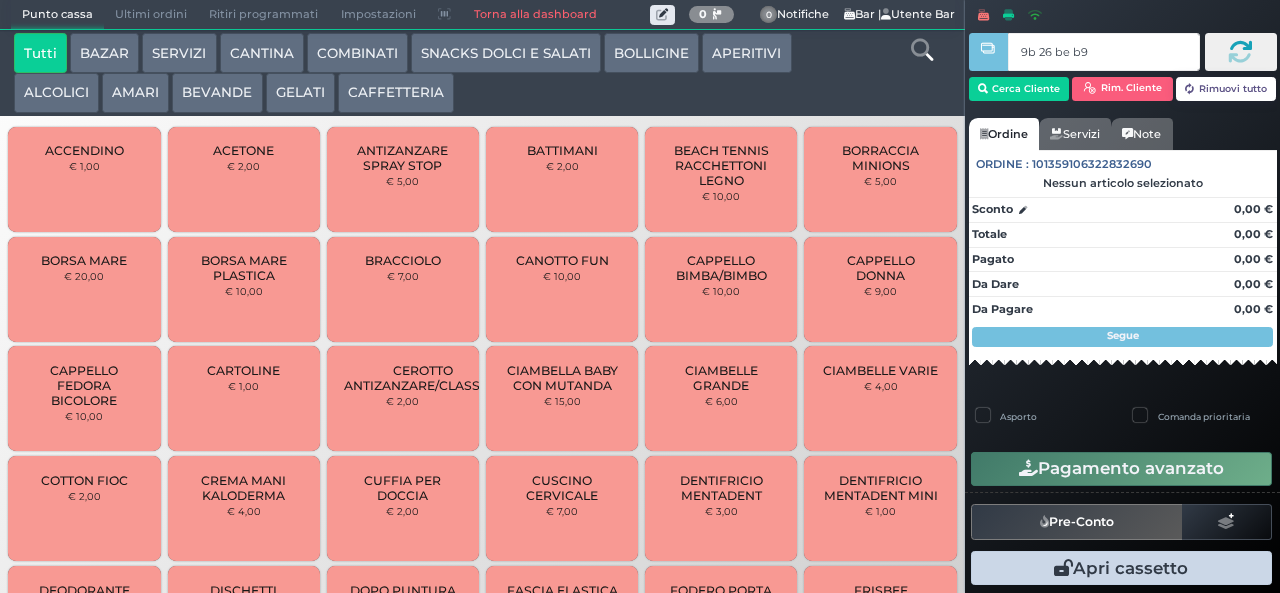 type 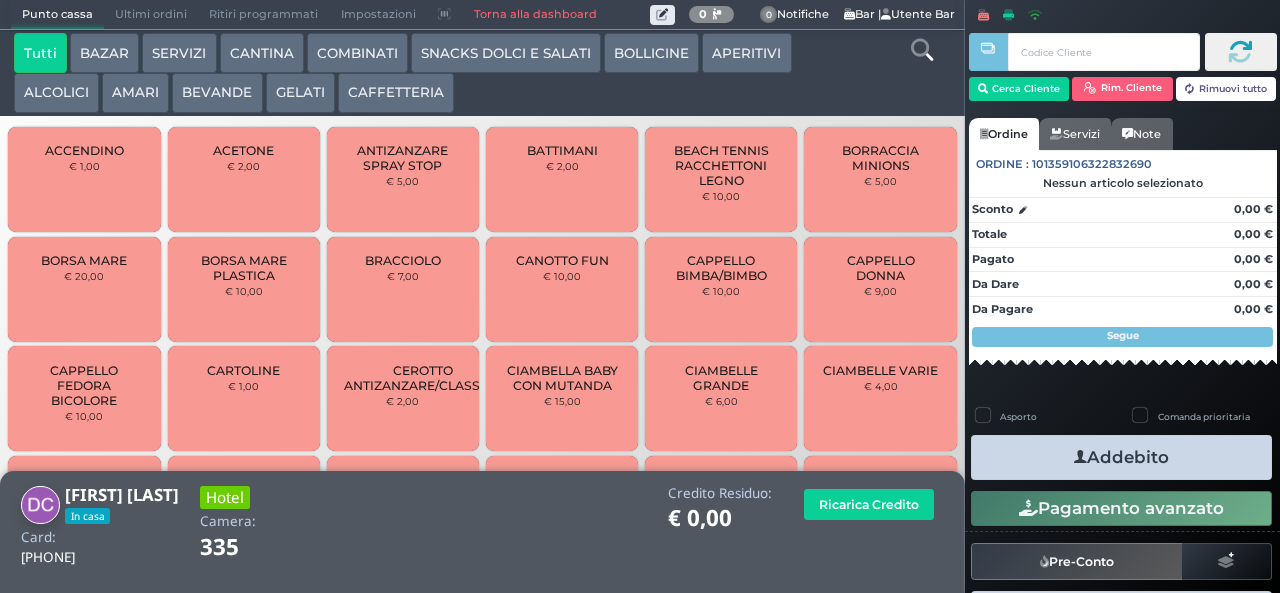 click on "CAFFETTERIA" at bounding box center [396, 93] 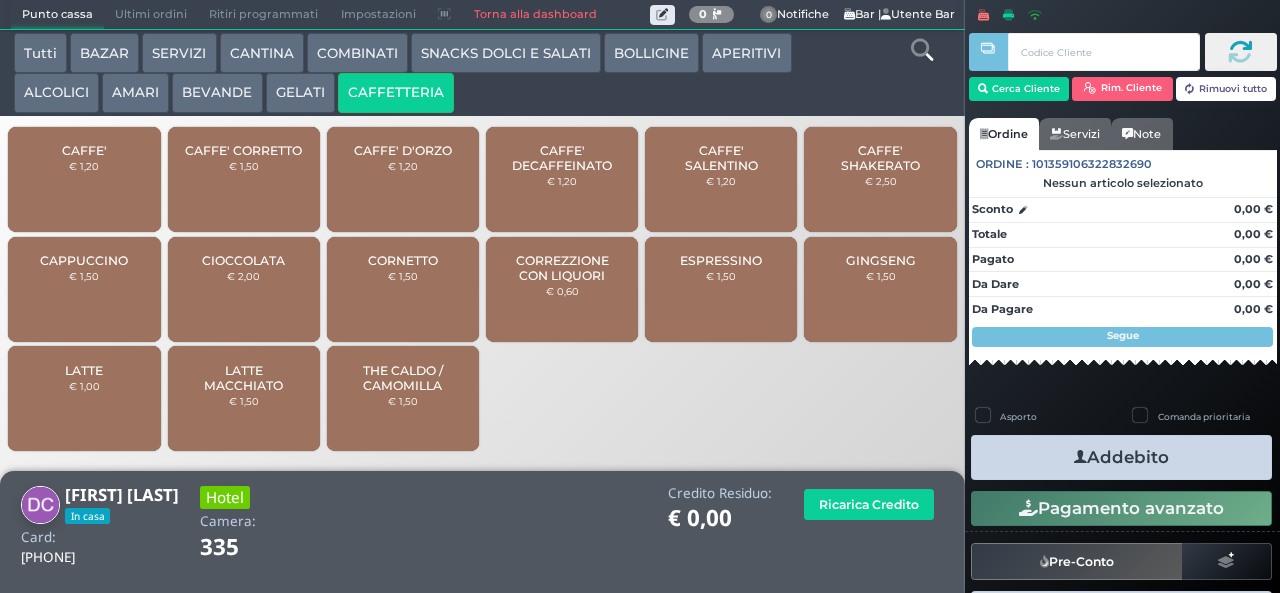 click on "SNACKS DOLCI E SALATI" at bounding box center (506, 53) 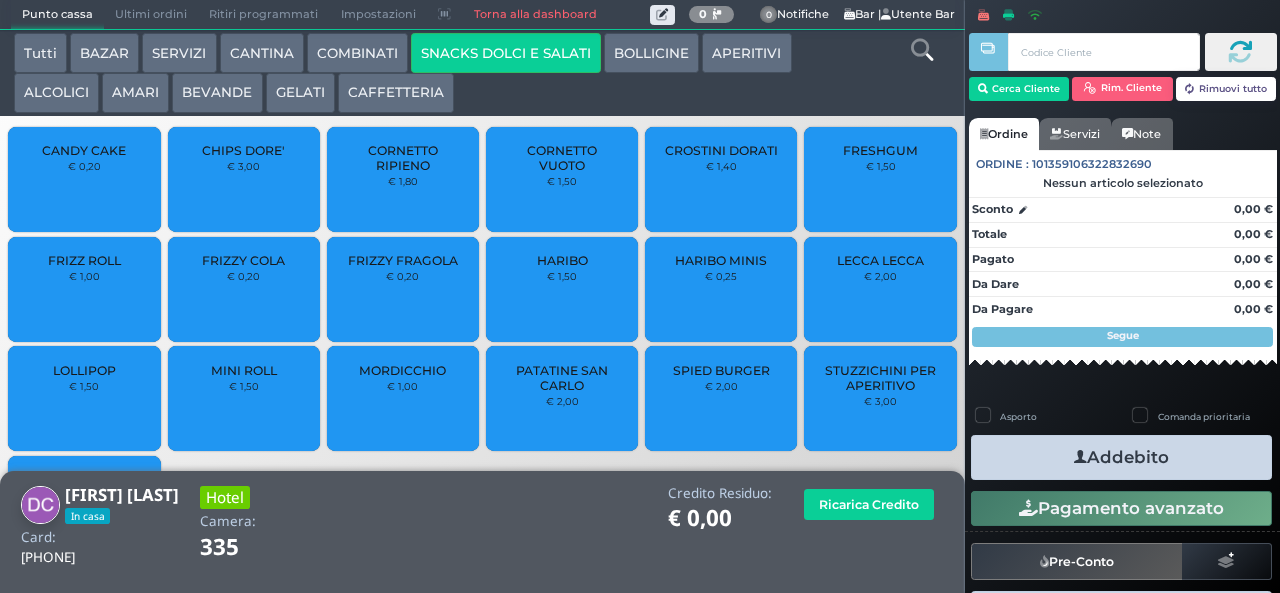 click on "BEVANDE" at bounding box center [217, 93] 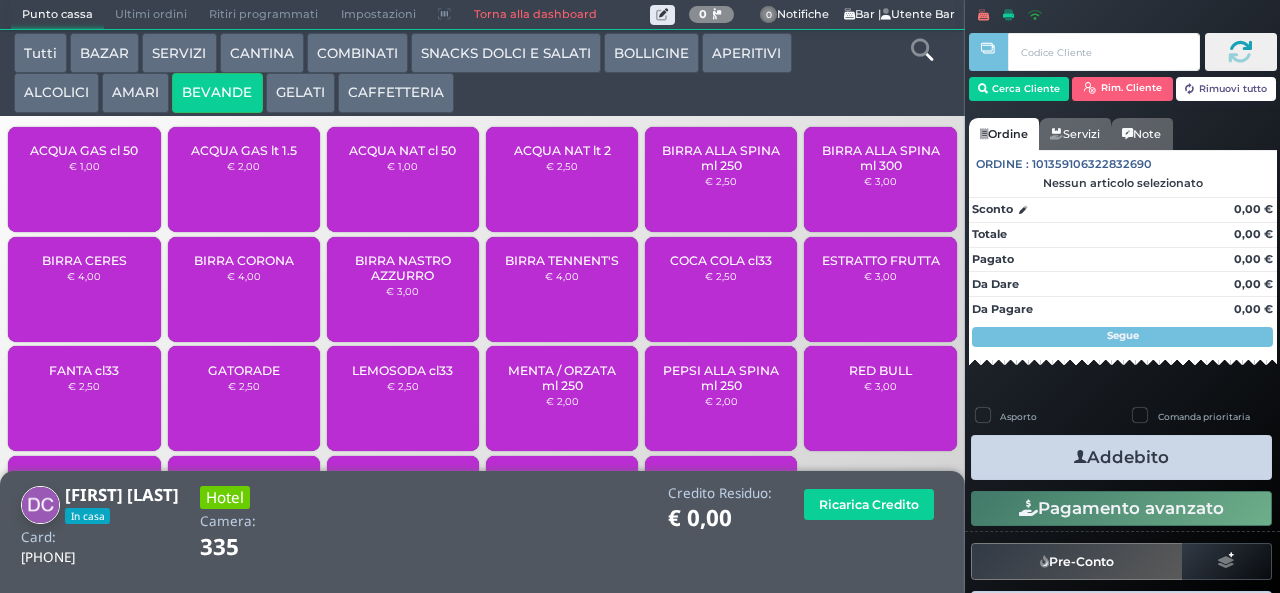 click on "ACQUA NAT cl 50" at bounding box center [402, 150] 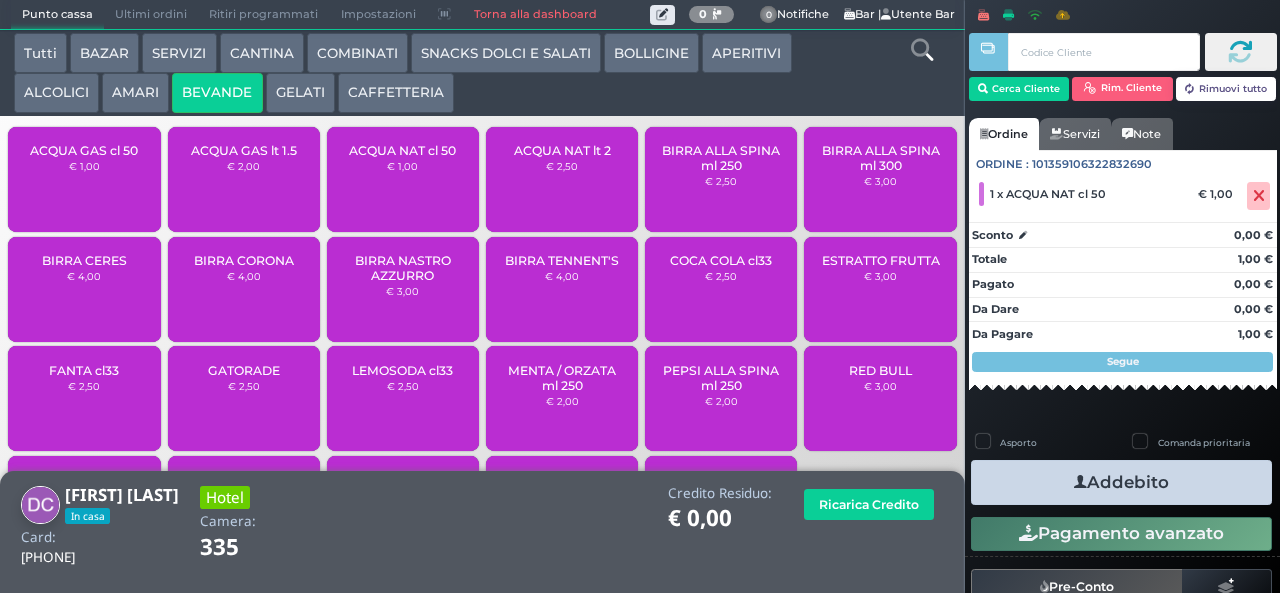 click on "Addebito" at bounding box center [1121, 482] 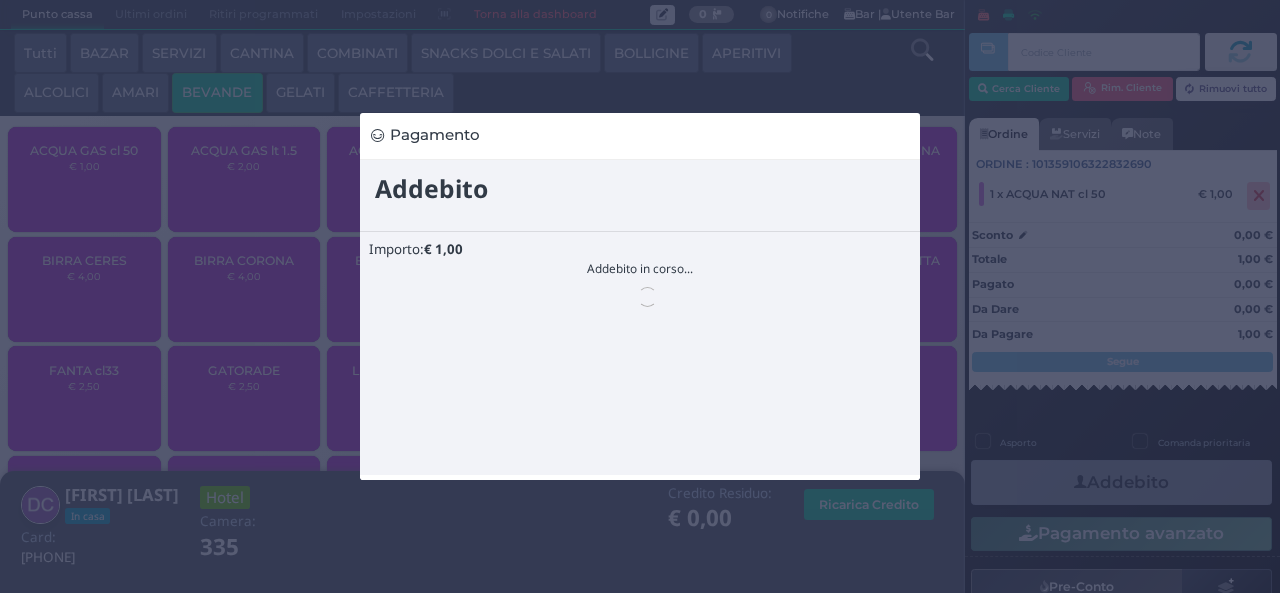 scroll, scrollTop: 0, scrollLeft: 0, axis: both 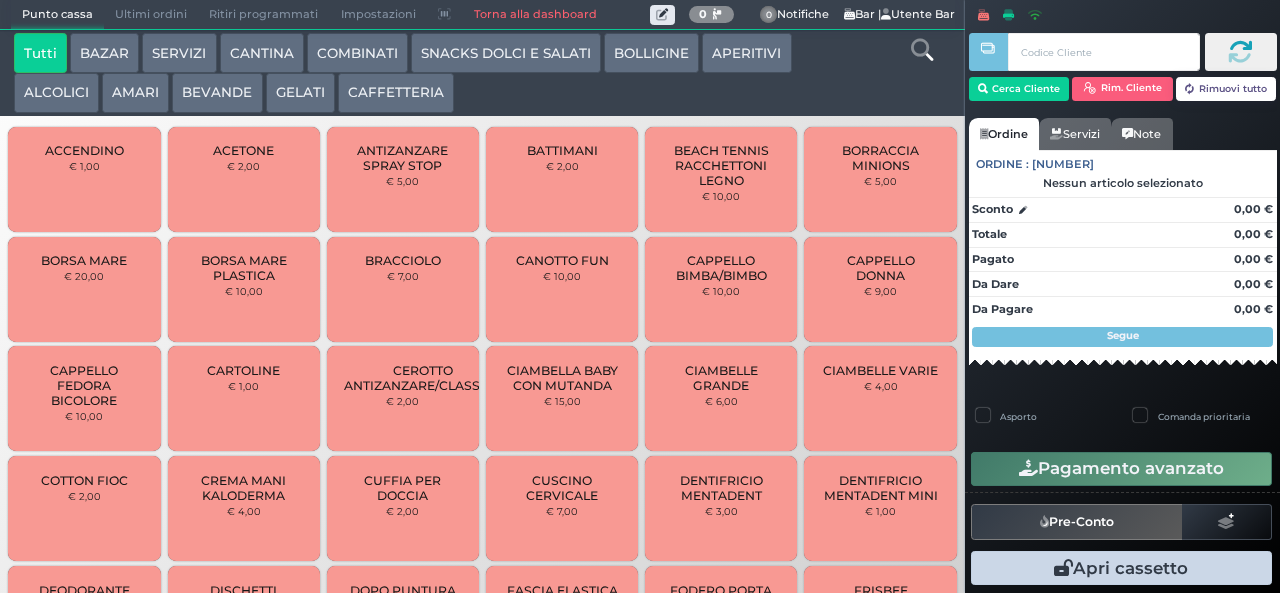 click on "GELATI" at bounding box center [300, 93] 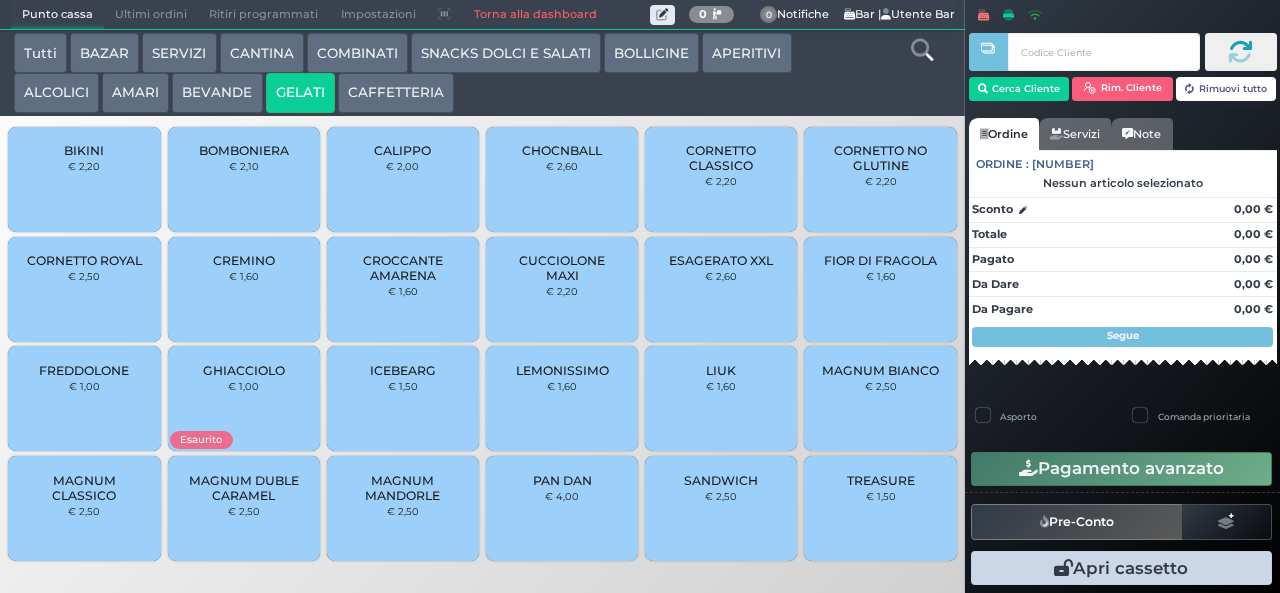 click on "MAGNUM CLASSICO" at bounding box center [84, 488] 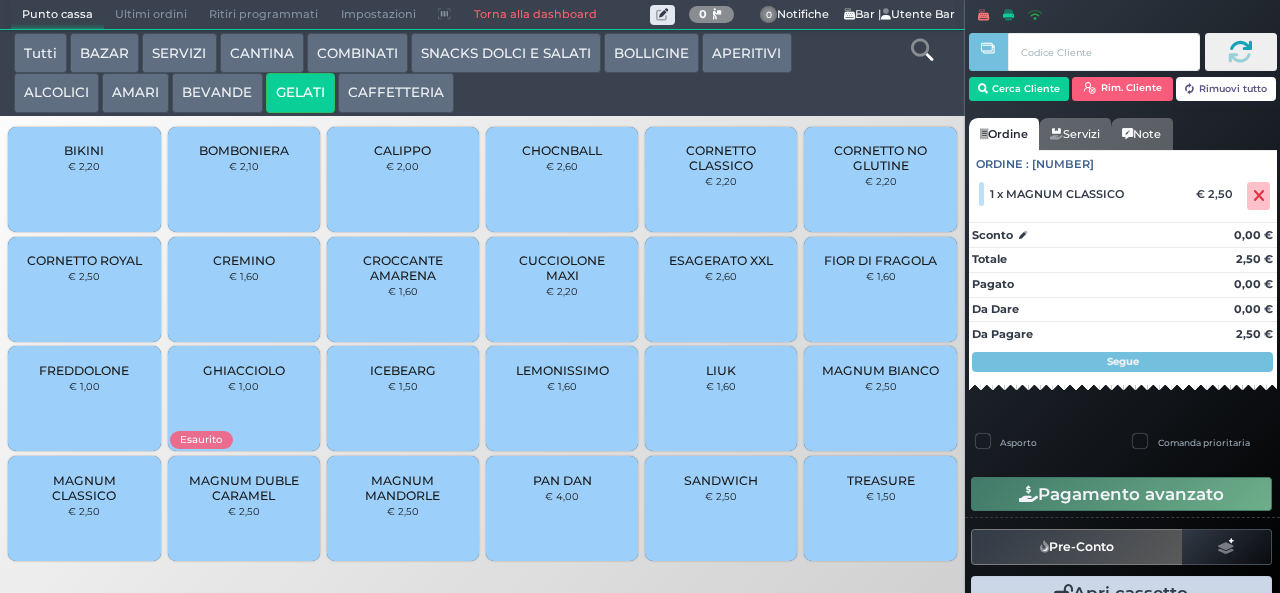click on "COMBINATI" at bounding box center (357, 53) 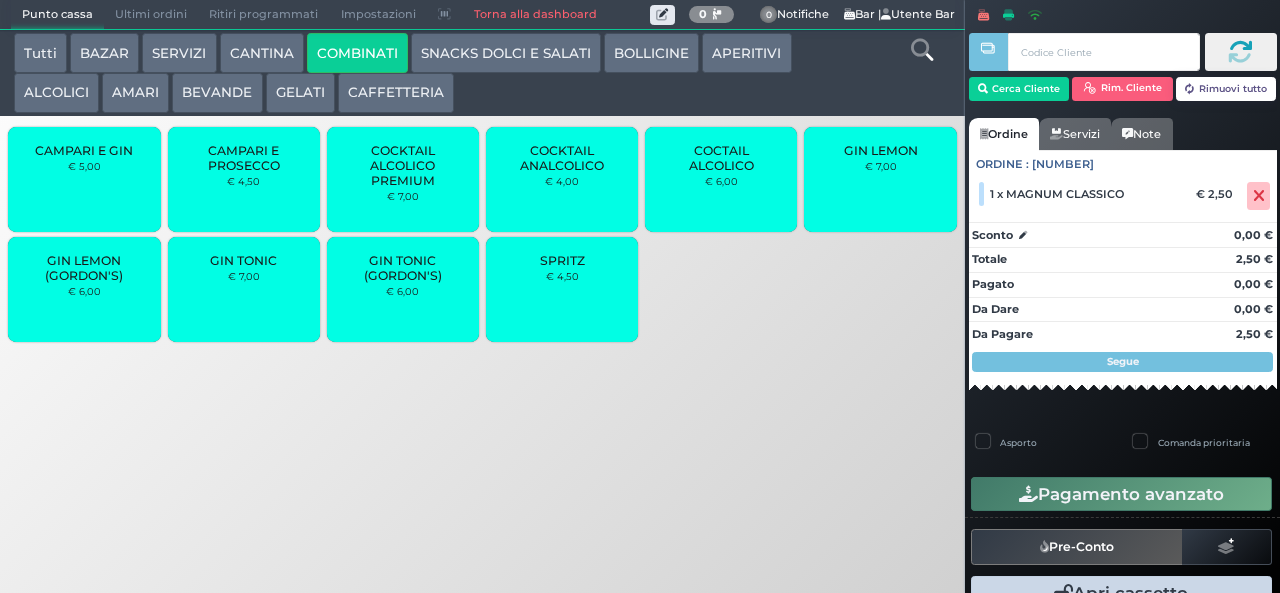 click on "BEVANDE" at bounding box center (217, 93) 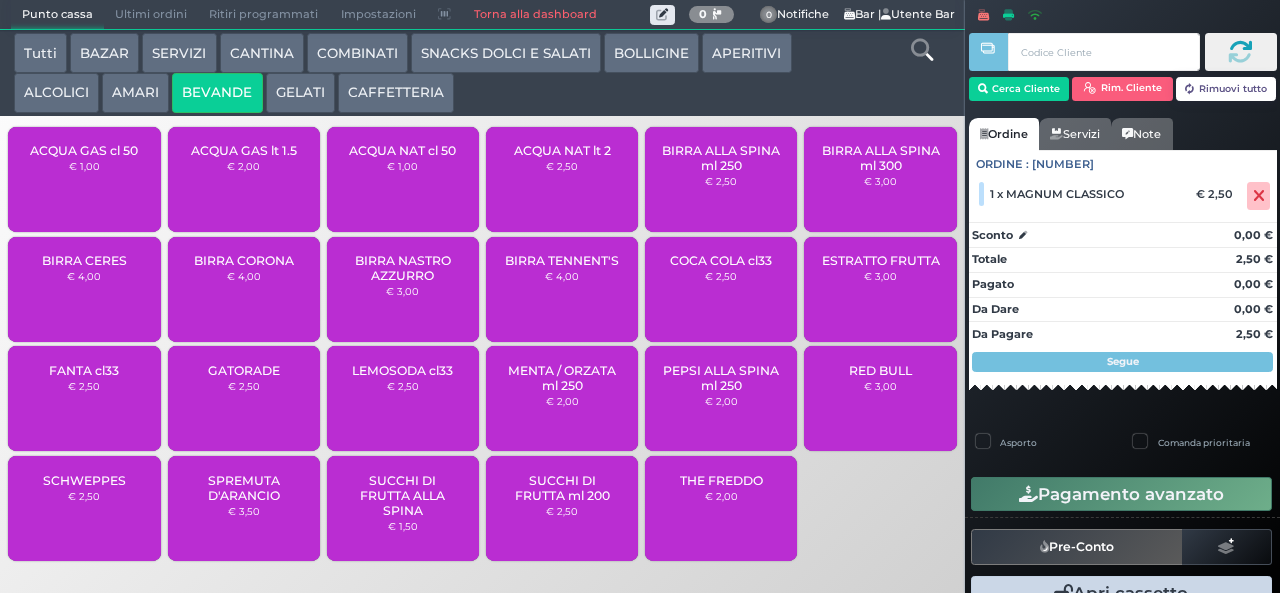 click on "SUCCHI DI FRUTTA ml 200" at bounding box center (562, 488) 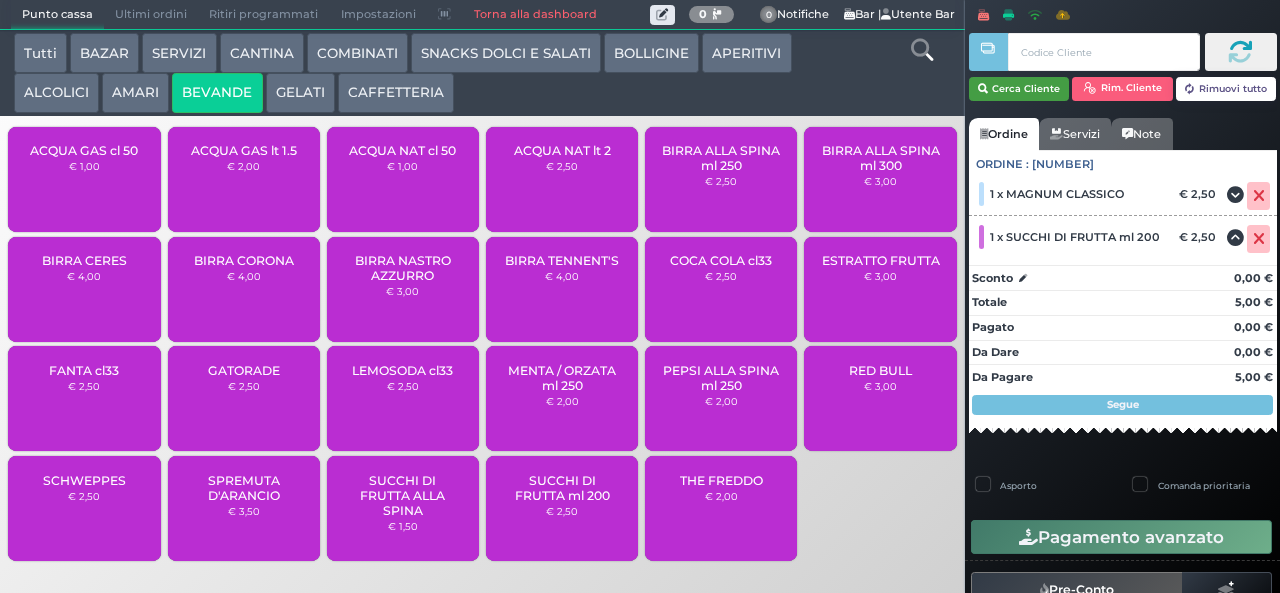 click on "Cerca Cliente" at bounding box center (1019, 89) 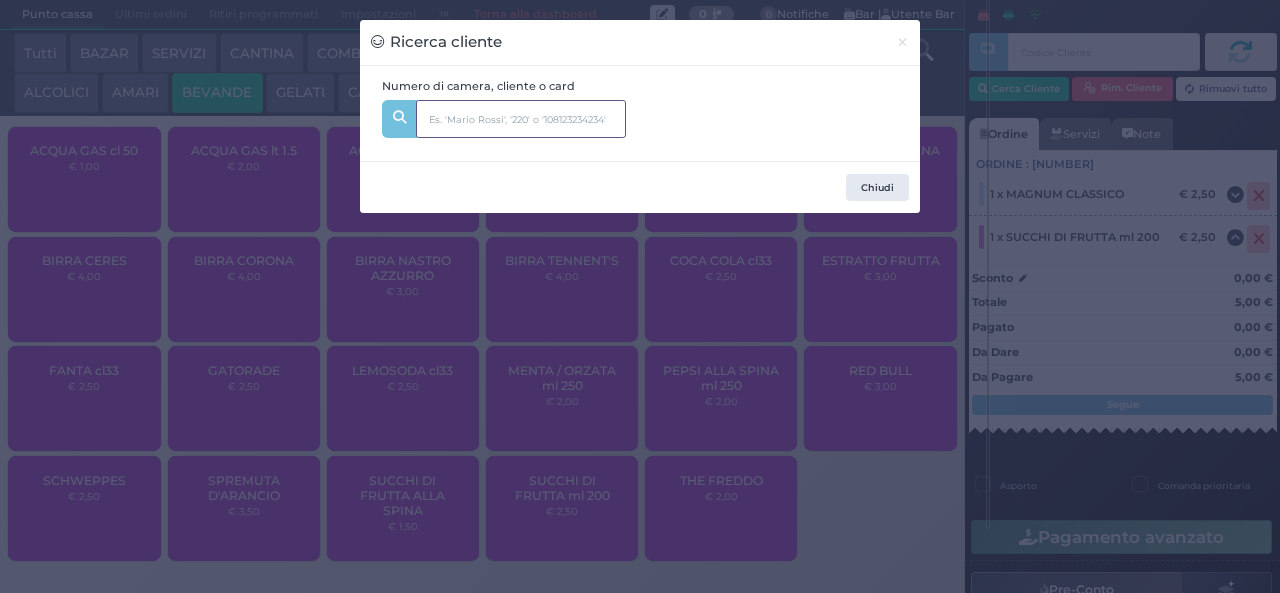 click at bounding box center [521, 119] 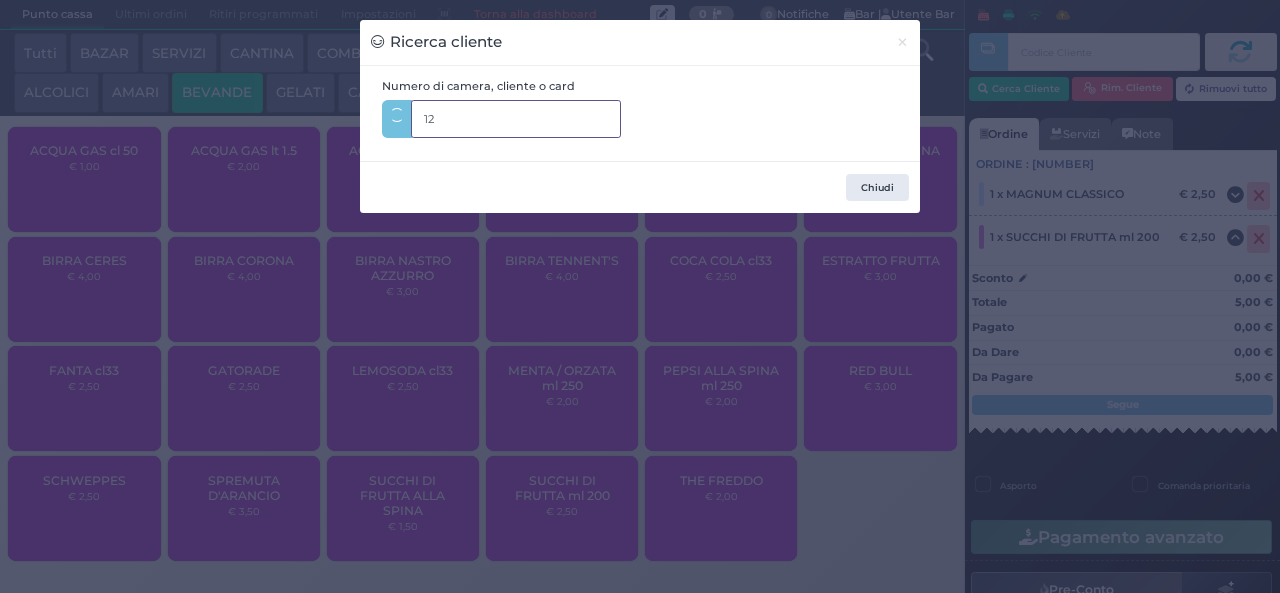 type on "120" 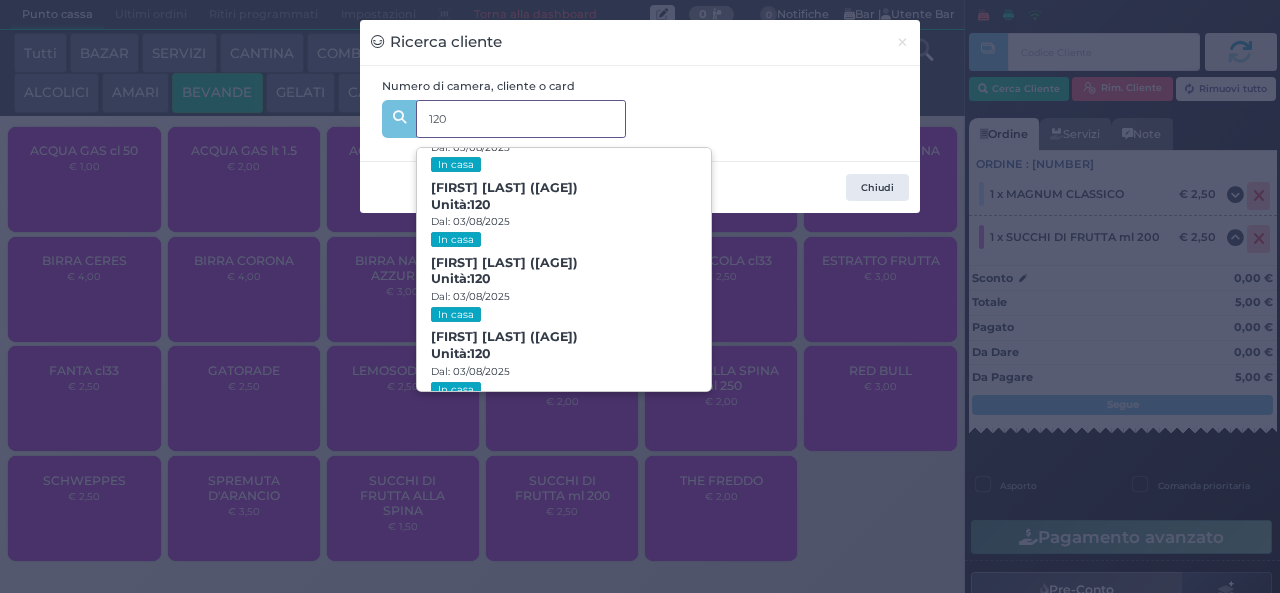 scroll, scrollTop: 91, scrollLeft: 0, axis: vertical 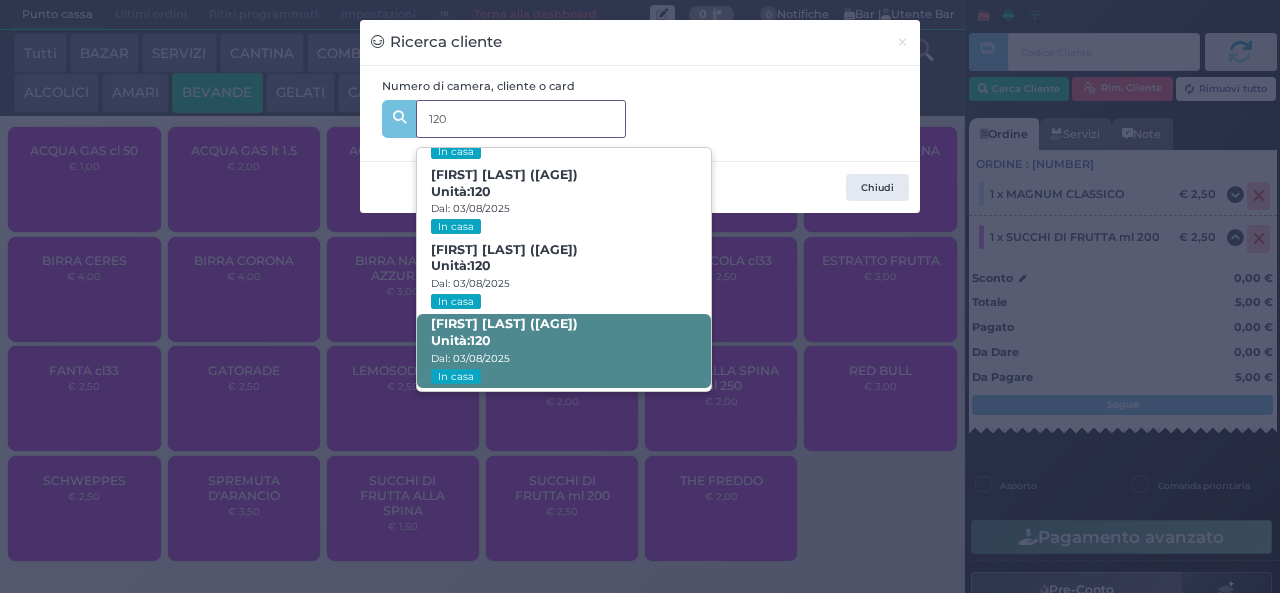 click on "Silvio Abbruzzese (35) Unità:  120 Dal: 03/08/2025 In casa" at bounding box center (563, 351) 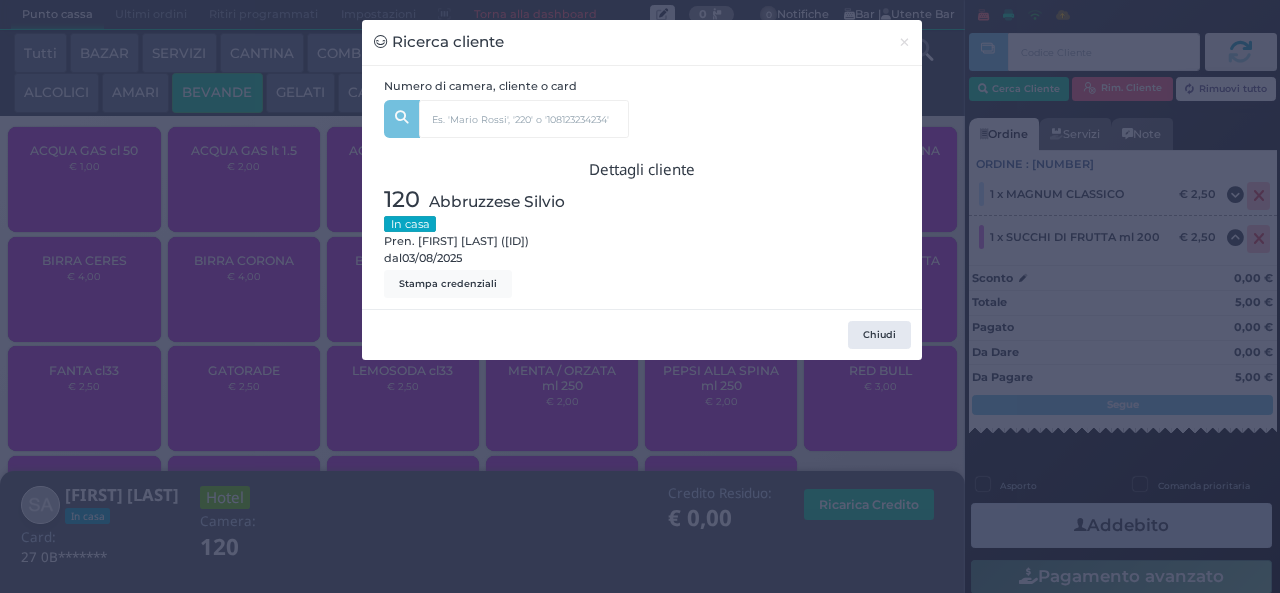 click on "Ricerca cliente
×
Numero di camera, cliente o card
120 Alma Abbruzzese (4) Unità:  120 Dal: 03/08/2025 In casa Chloe  Abbruzzese (8) Unità:  120 Dal: 03/08/2025 In casa Laura D‘anna (34) Unità:  120 Dal: 03/08/2025 In casa Silvio Abbruzzese (35) Unità:  120 Dal: 03/08/2025 In casa
Dettagli cliente
120
Abbruzzese Silvio
In casa
Pren. Silvio Abbruzzese (Z84P68105)  dal  03/08/2025
Stampa credenziali
Chiudi" at bounding box center [640, 296] 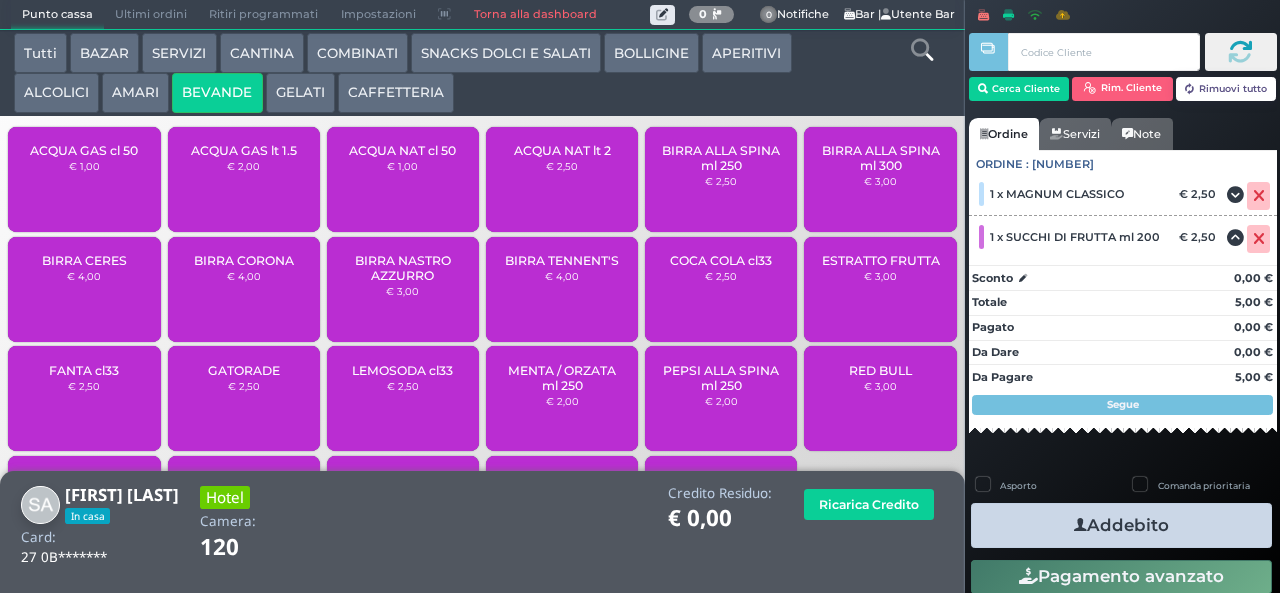 click on "Pagamento avanzato" at bounding box center [1121, 577] 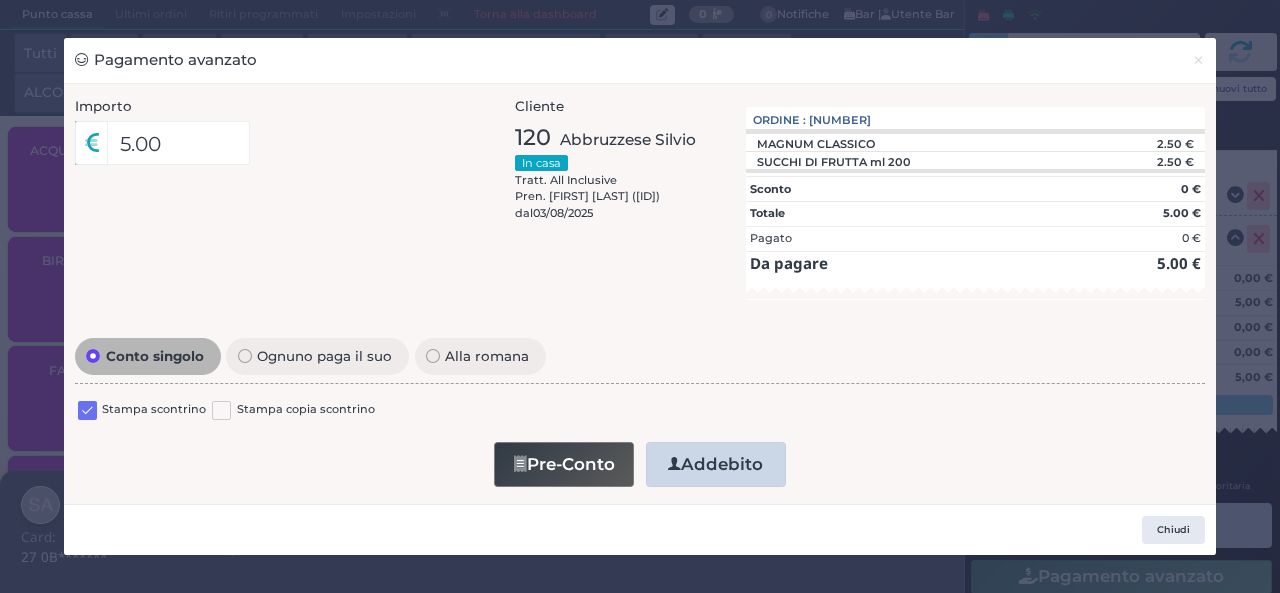 click on "Chiudi" at bounding box center [640, 529] 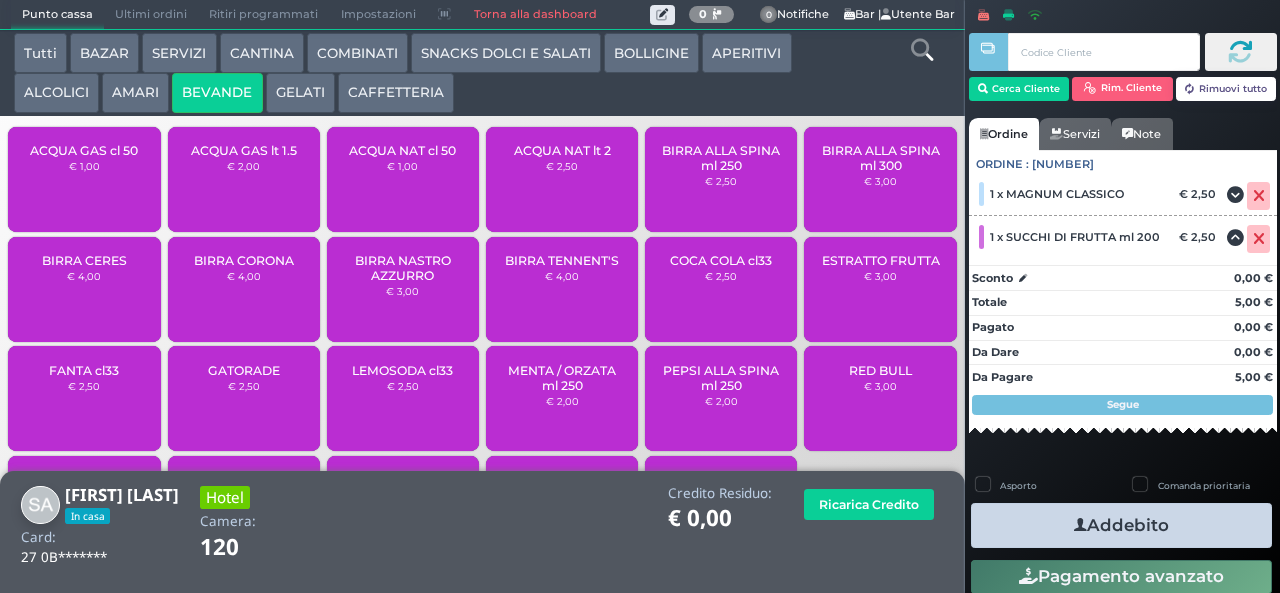 click at bounding box center (1080, 525) 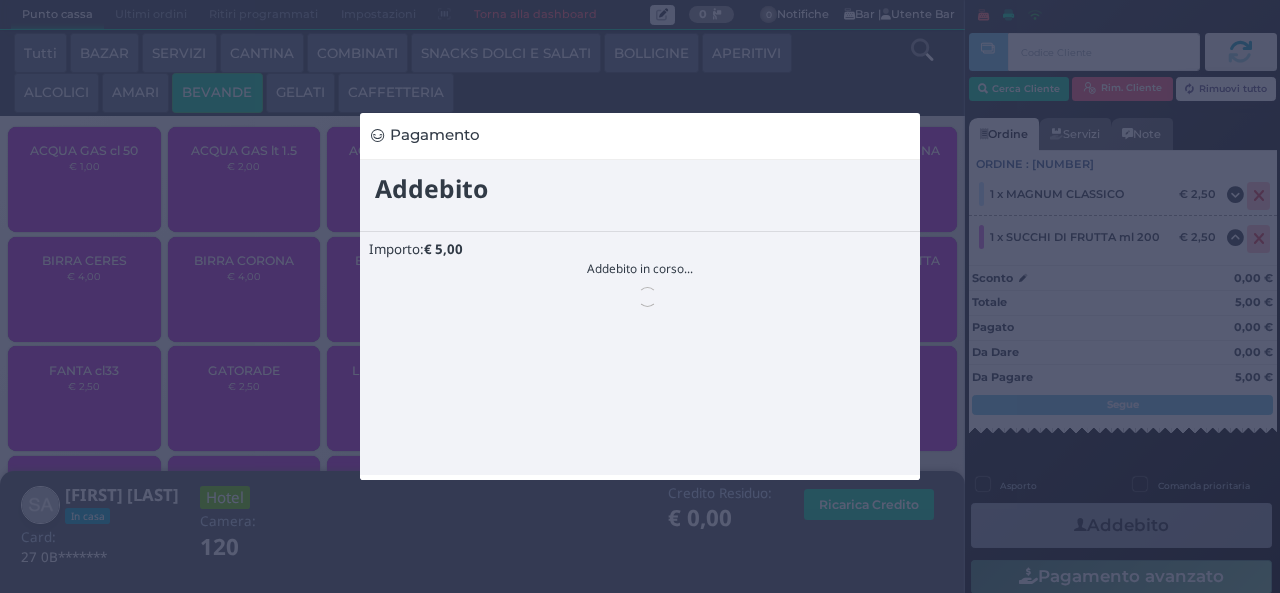 scroll, scrollTop: 0, scrollLeft: 0, axis: both 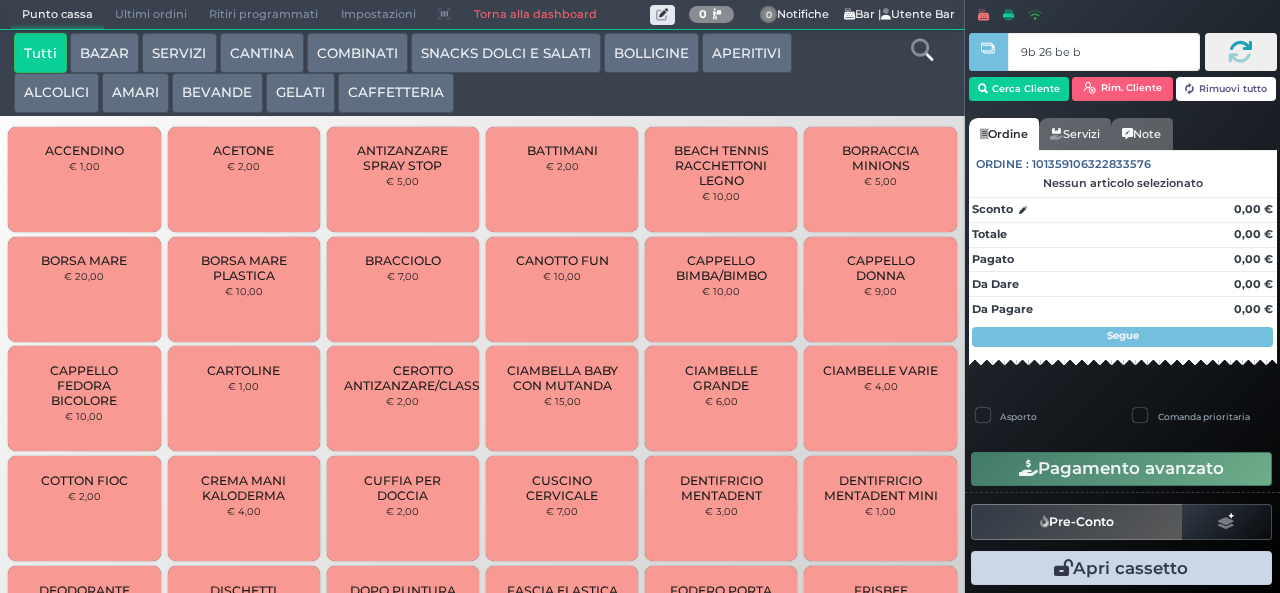 type on "9b 26 be b9" 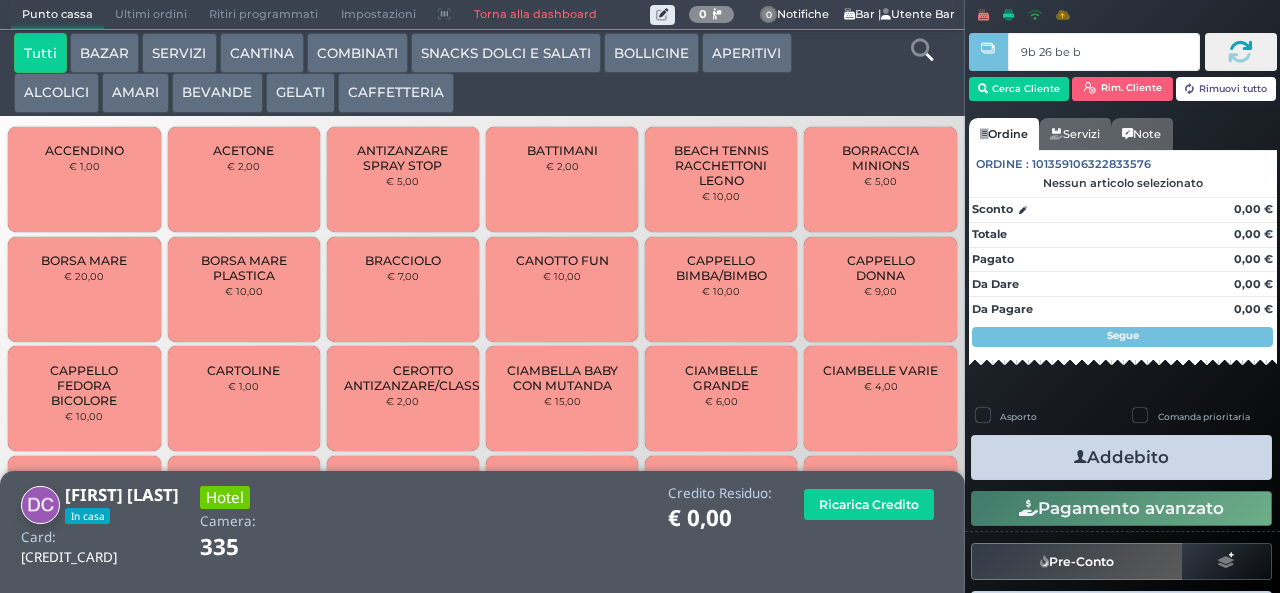 type on "9b 26 be b9" 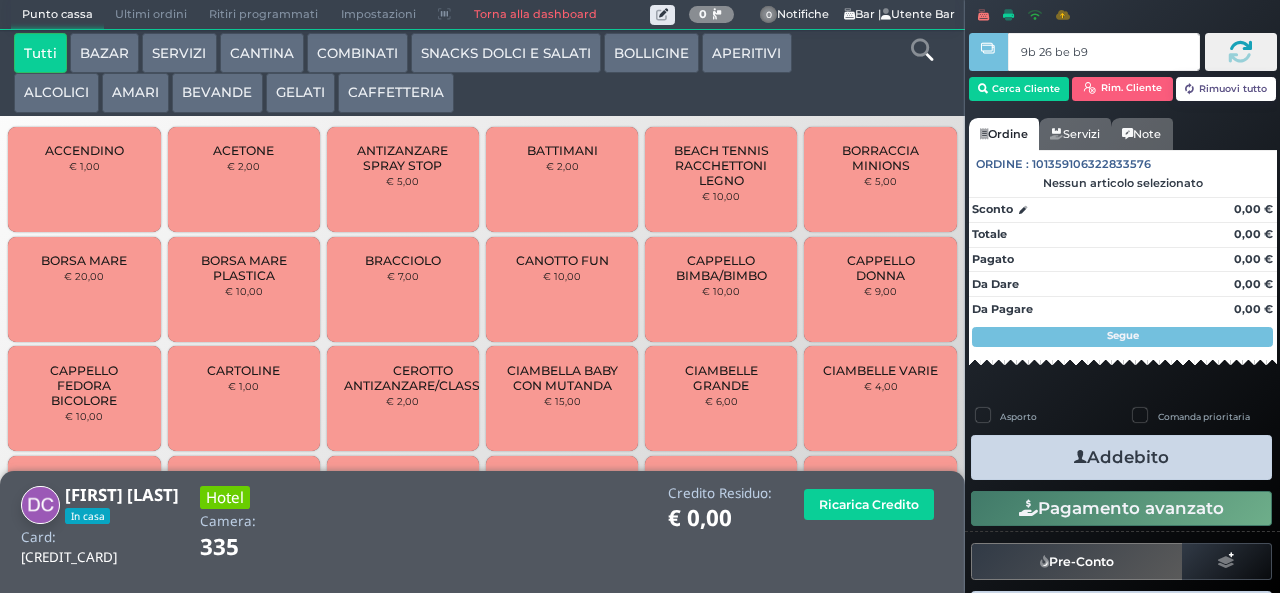 type 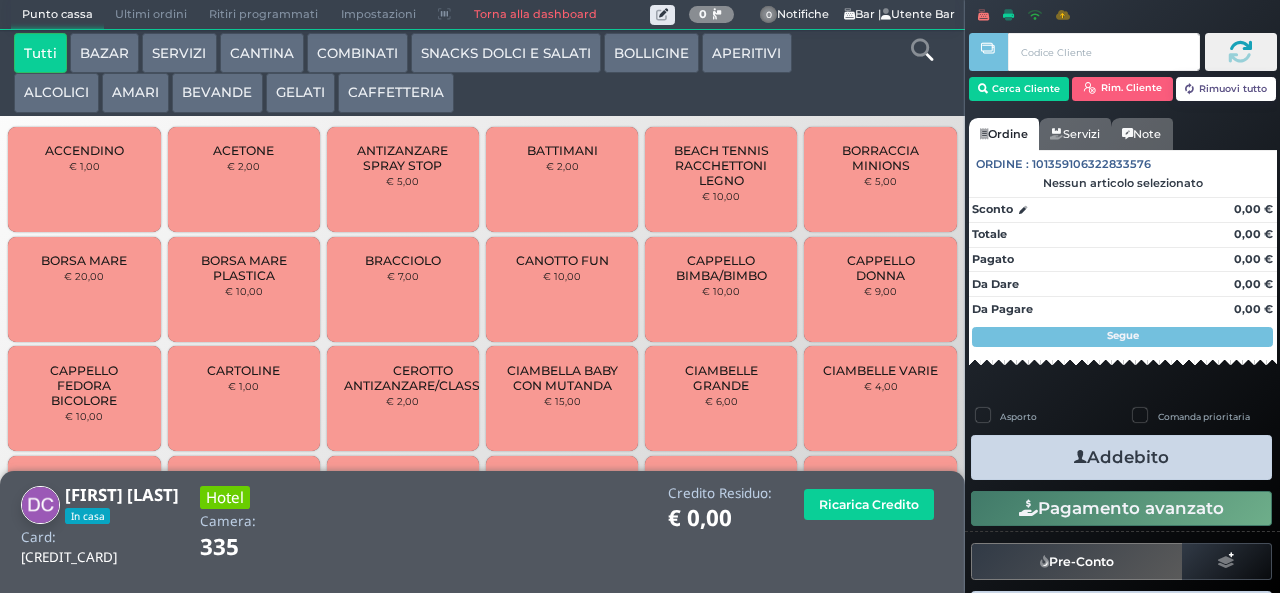 click on "SNACKS DOLCI E SALATI" at bounding box center [506, 53] 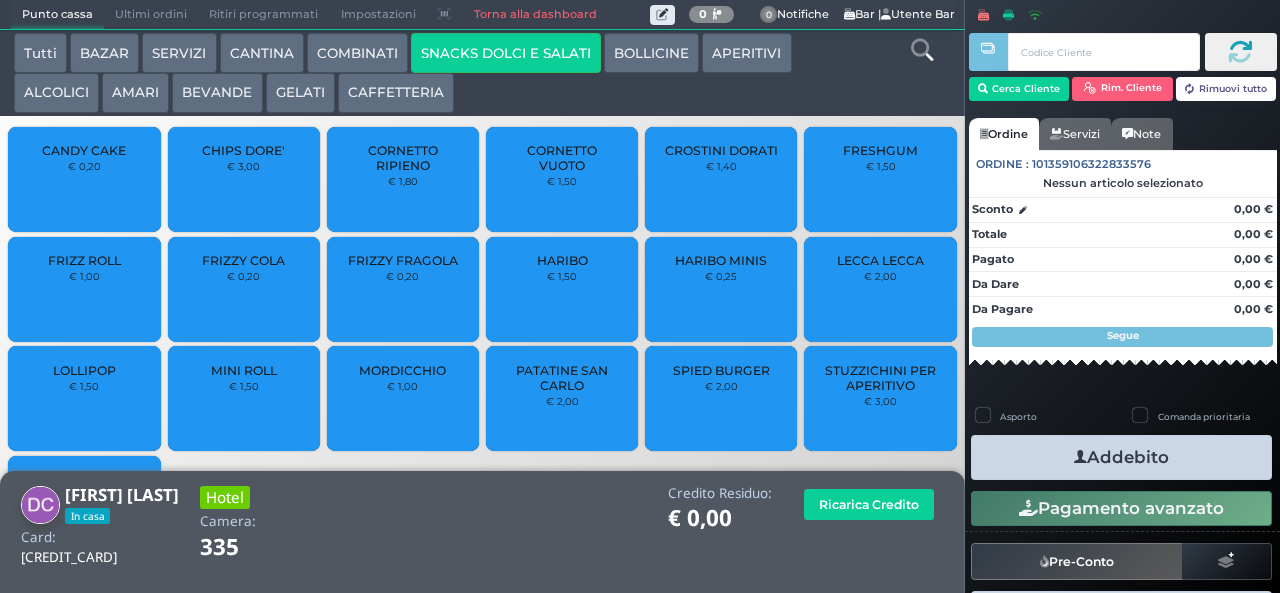 click on "PATATINE SAN CARLO" at bounding box center [562, 378] 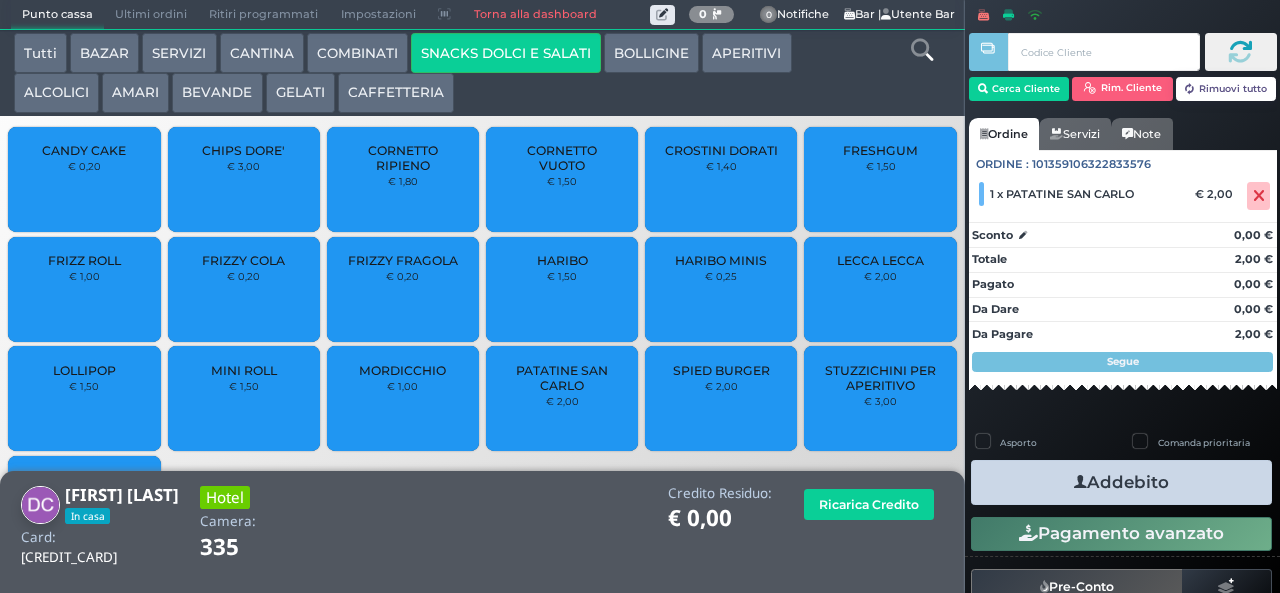 click at bounding box center (1080, 482) 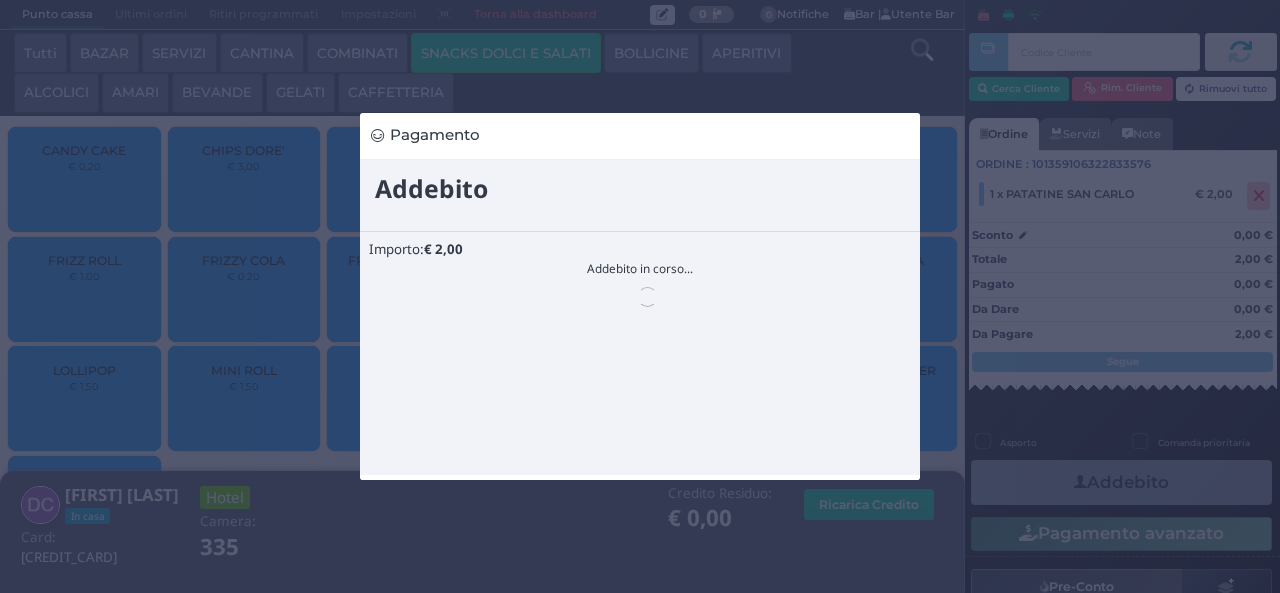 scroll, scrollTop: 0, scrollLeft: 0, axis: both 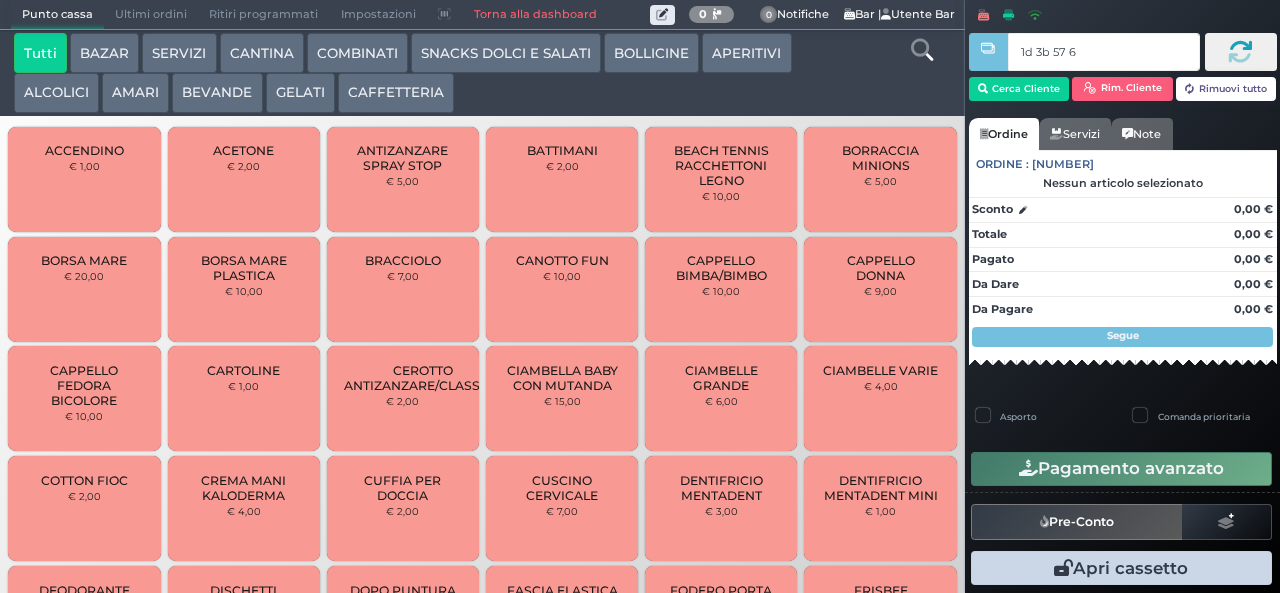 type on "1d 3b 57 66" 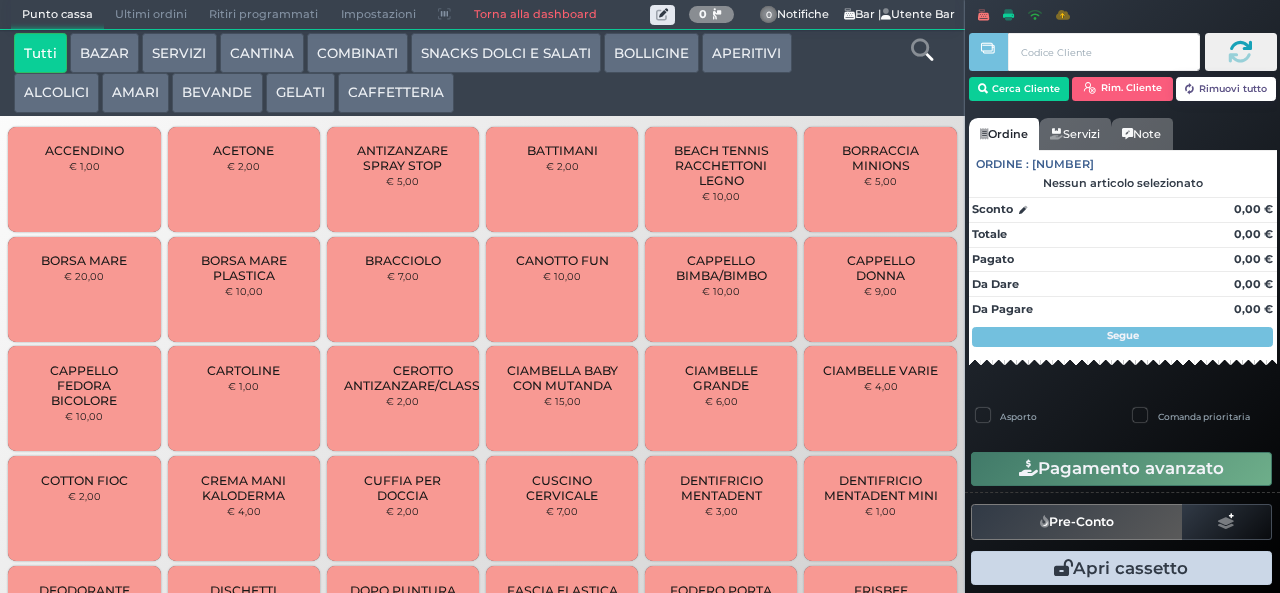 click at bounding box center (0, 0) 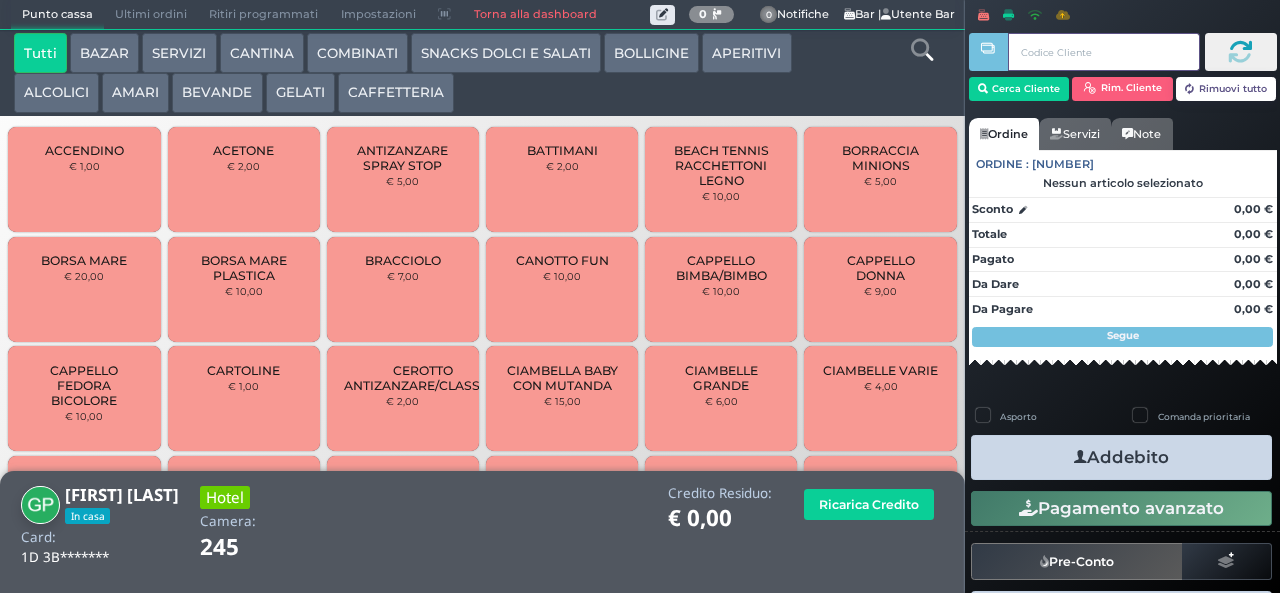 type 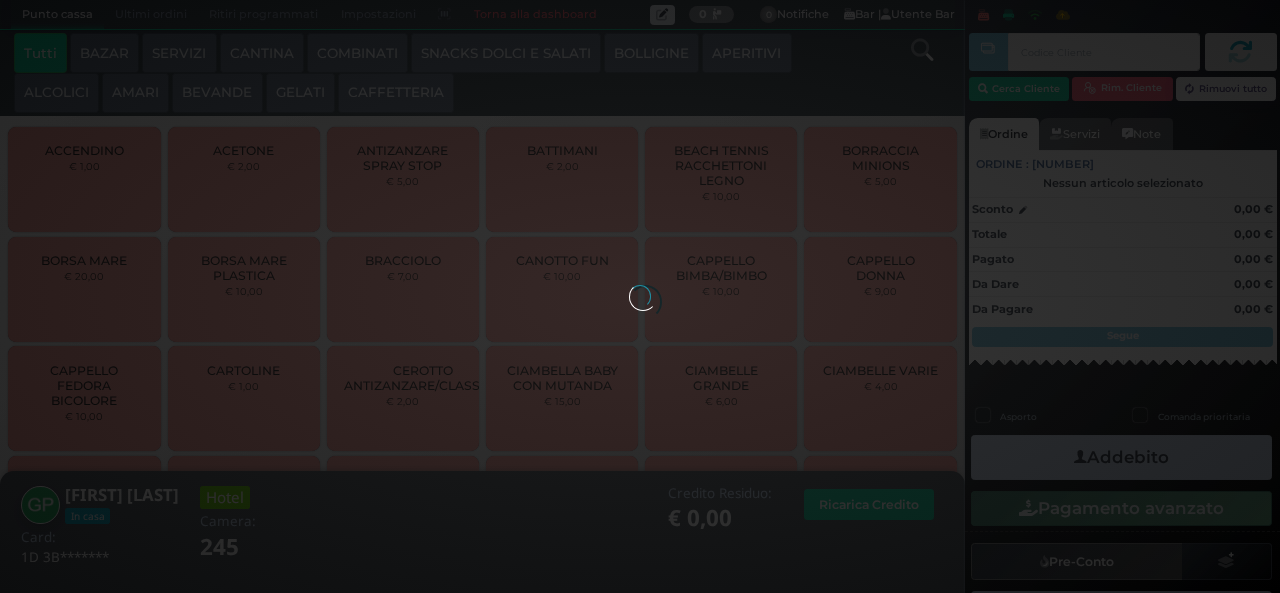 click at bounding box center [640, 296] 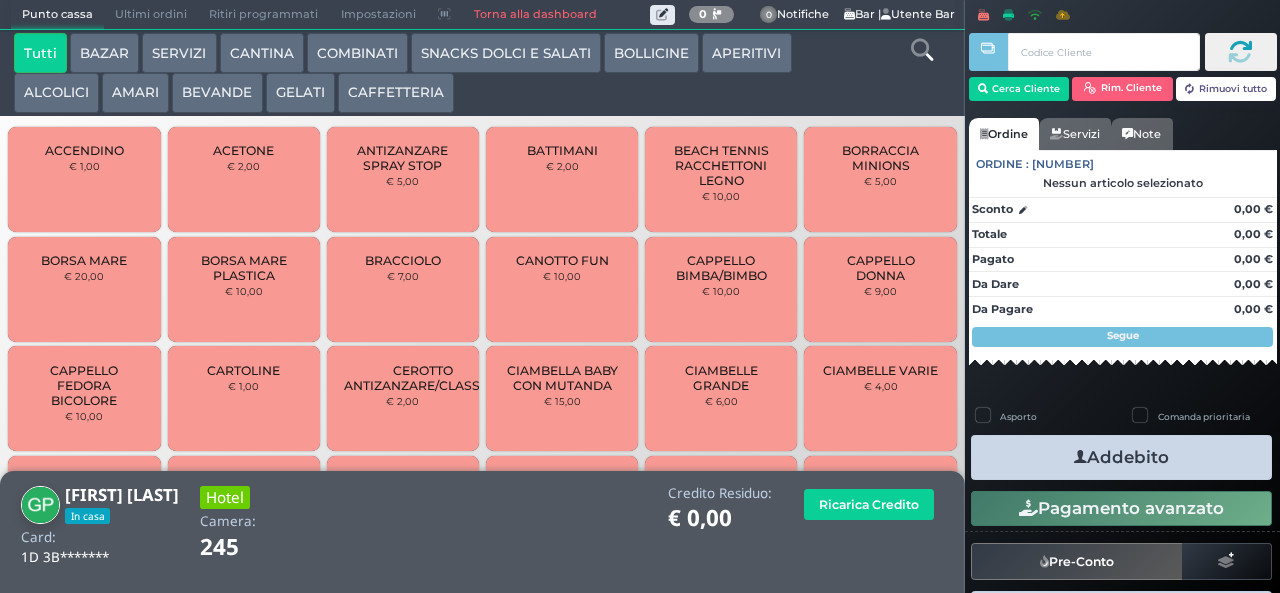 click on "SNACKS DOLCI E SALATI" at bounding box center [506, 53] 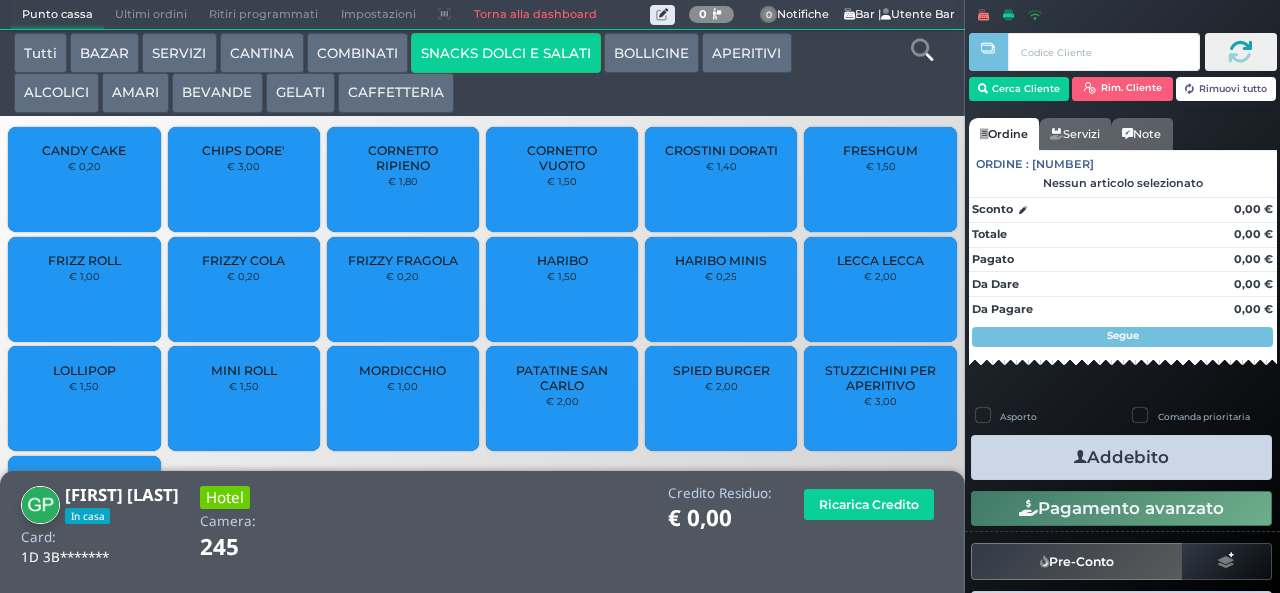click on "CROSTINI DORATI
€ 1,40" at bounding box center (721, 179) 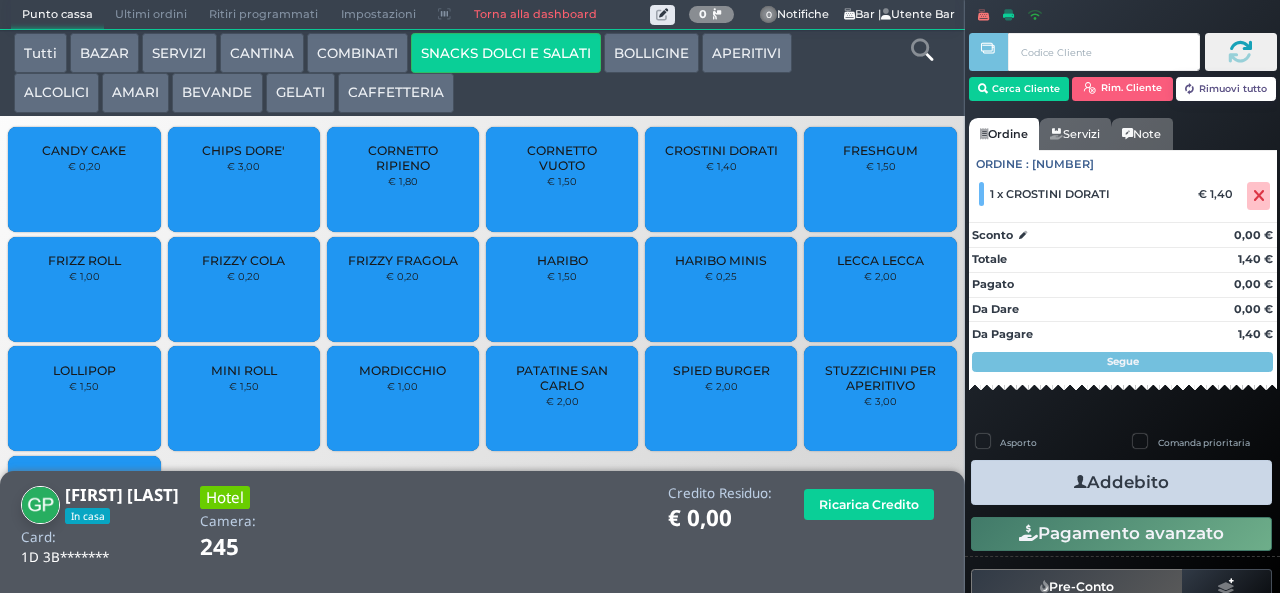 click at bounding box center (1080, 482) 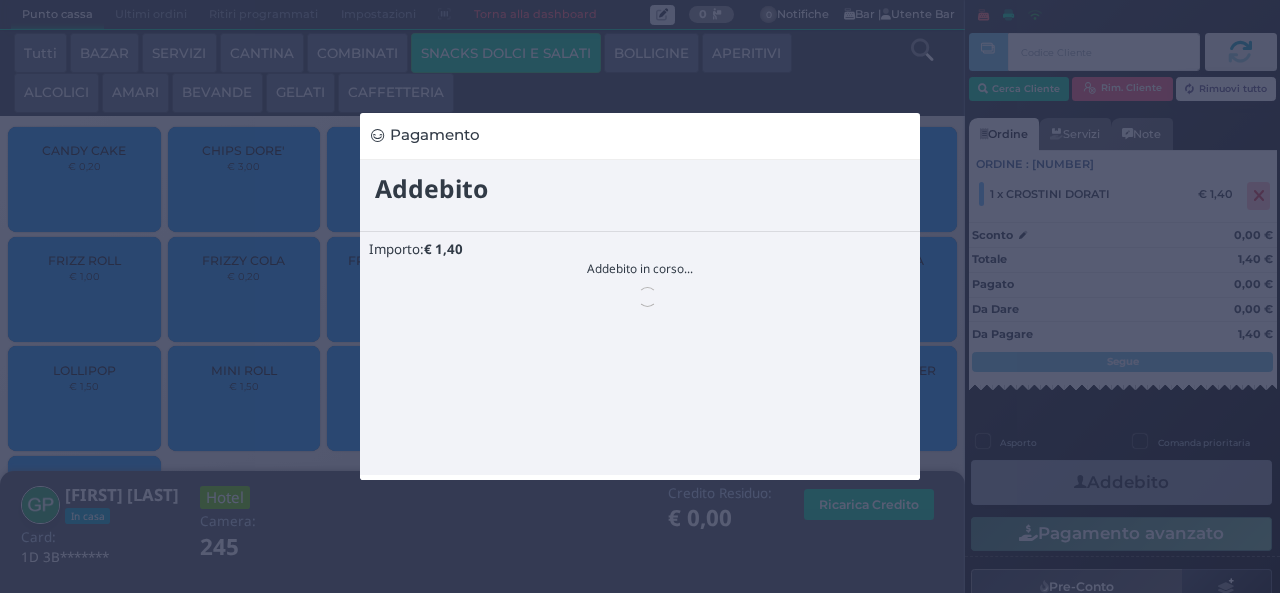 scroll, scrollTop: 0, scrollLeft: 0, axis: both 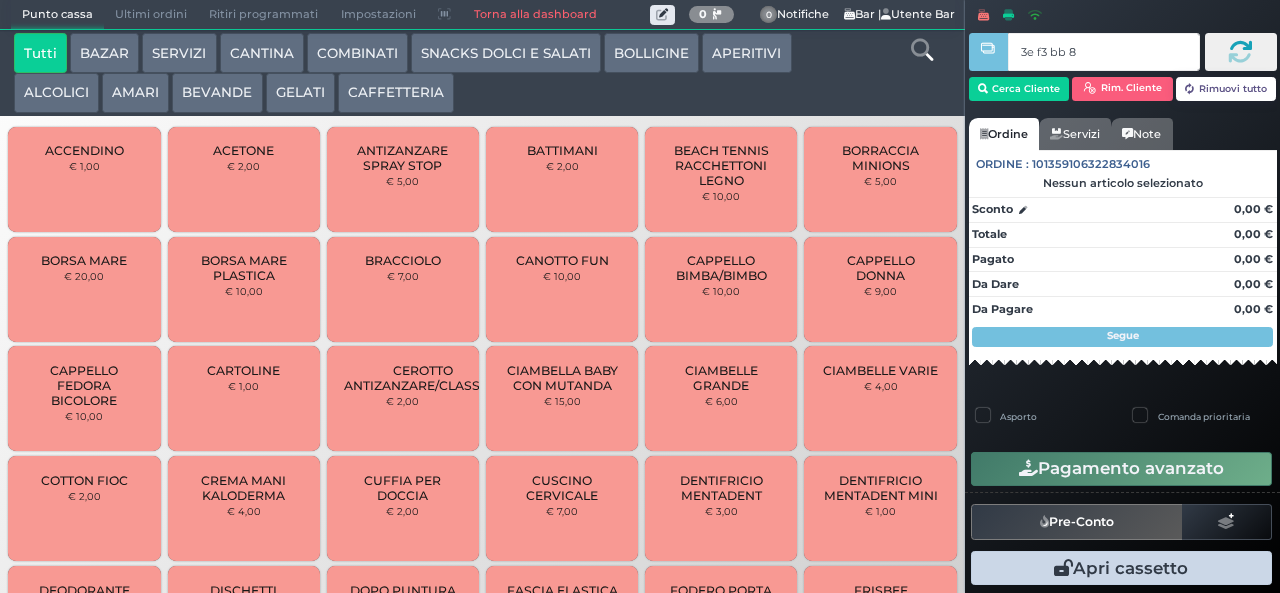 type on "3e f3 bb 8b" 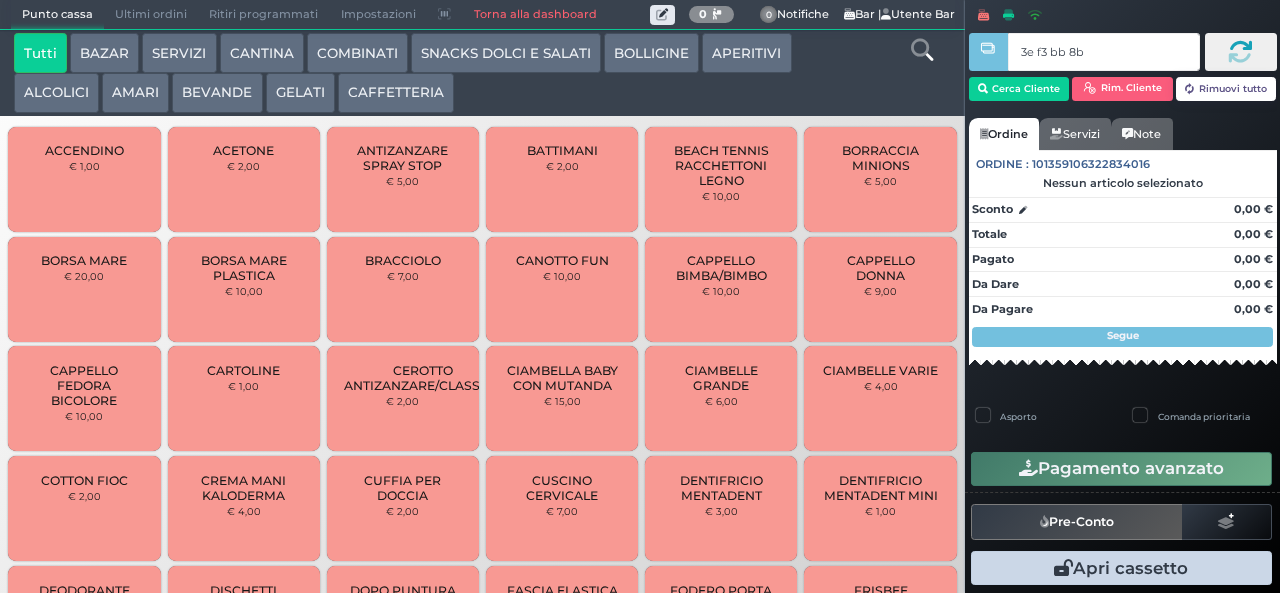type 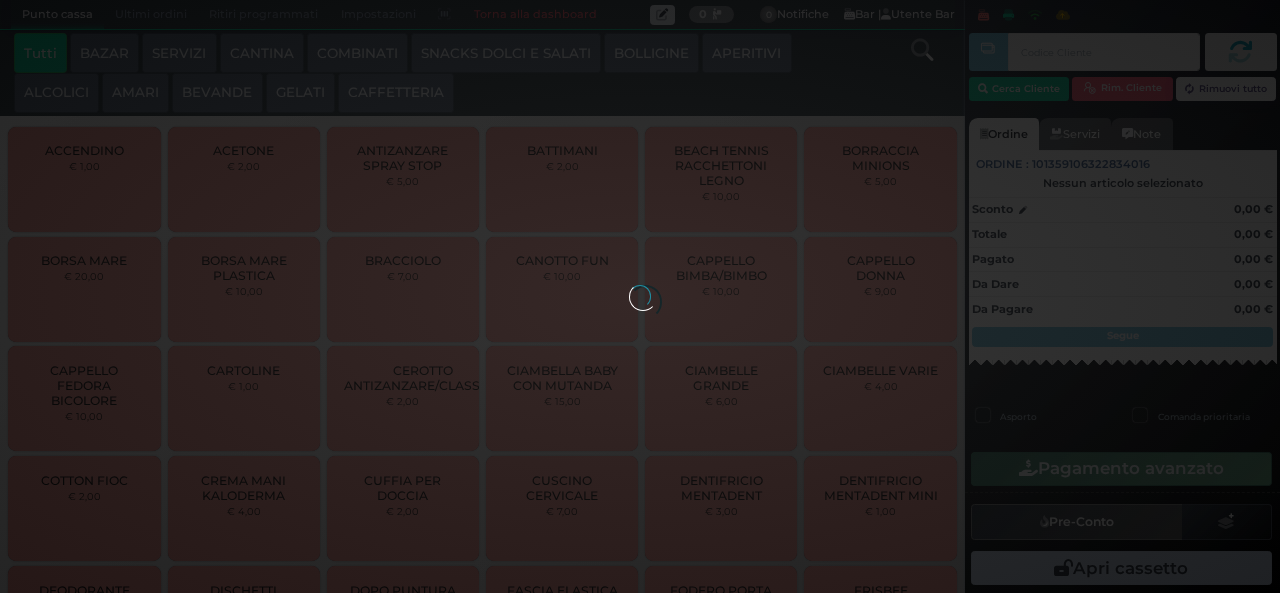 click at bounding box center [640, 296] 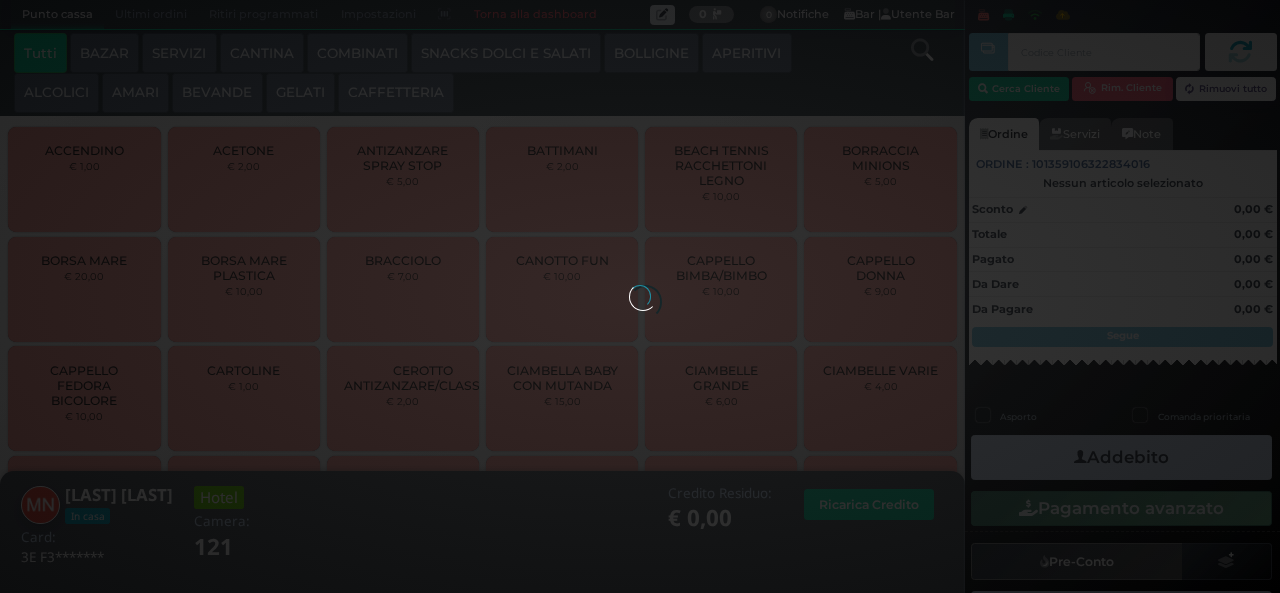 click at bounding box center [640, 296] 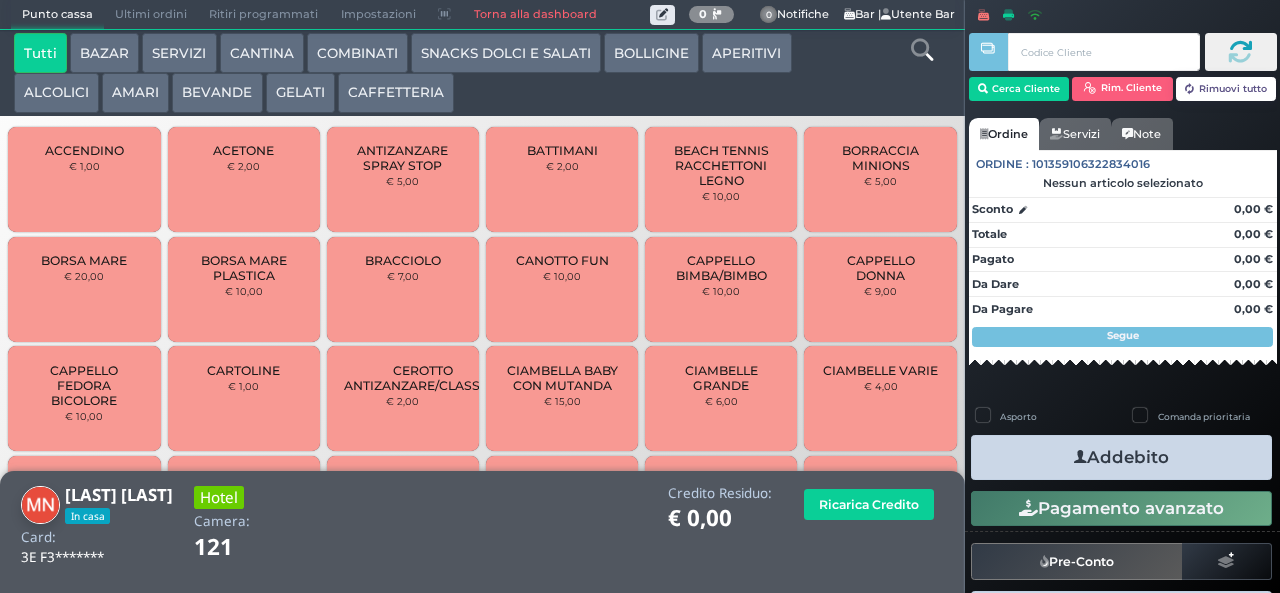 click on "BEVANDE" at bounding box center [217, 93] 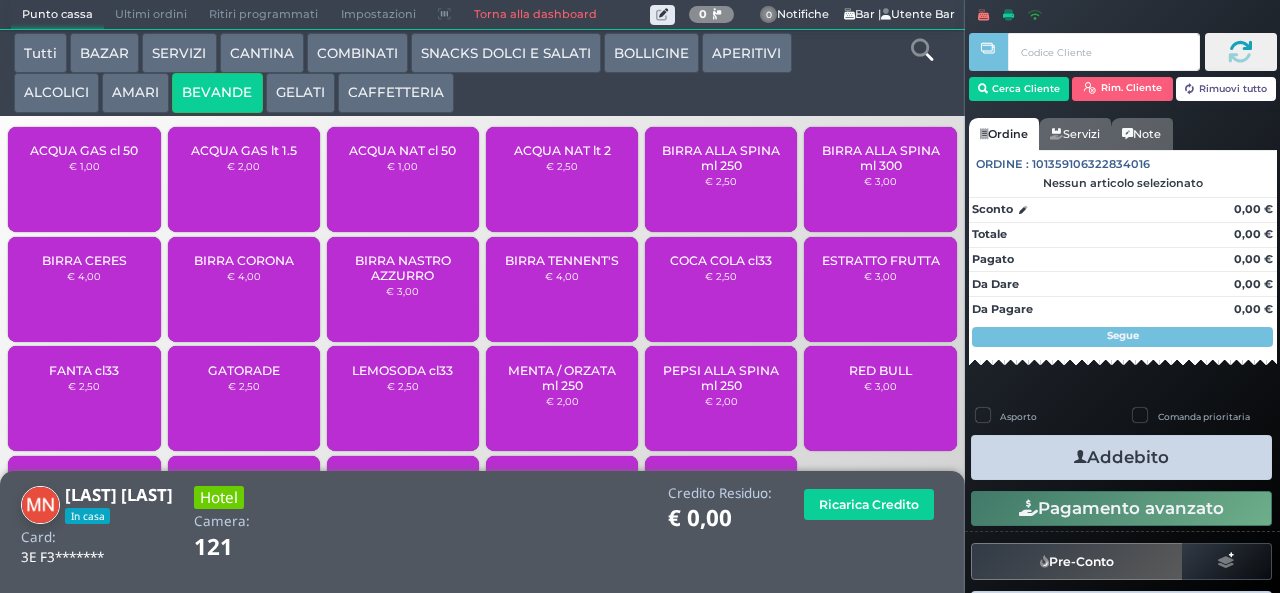 click on "ACQUA NAT cl 50
€ 1,00" at bounding box center (403, 179) 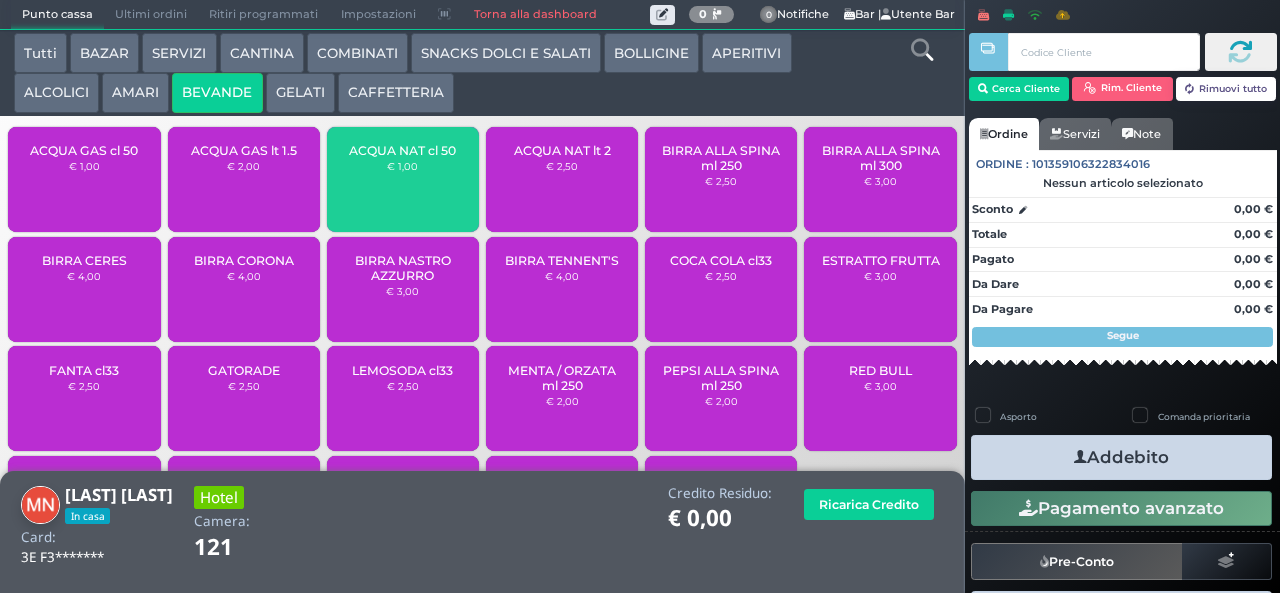 click at bounding box center [1080, 457] 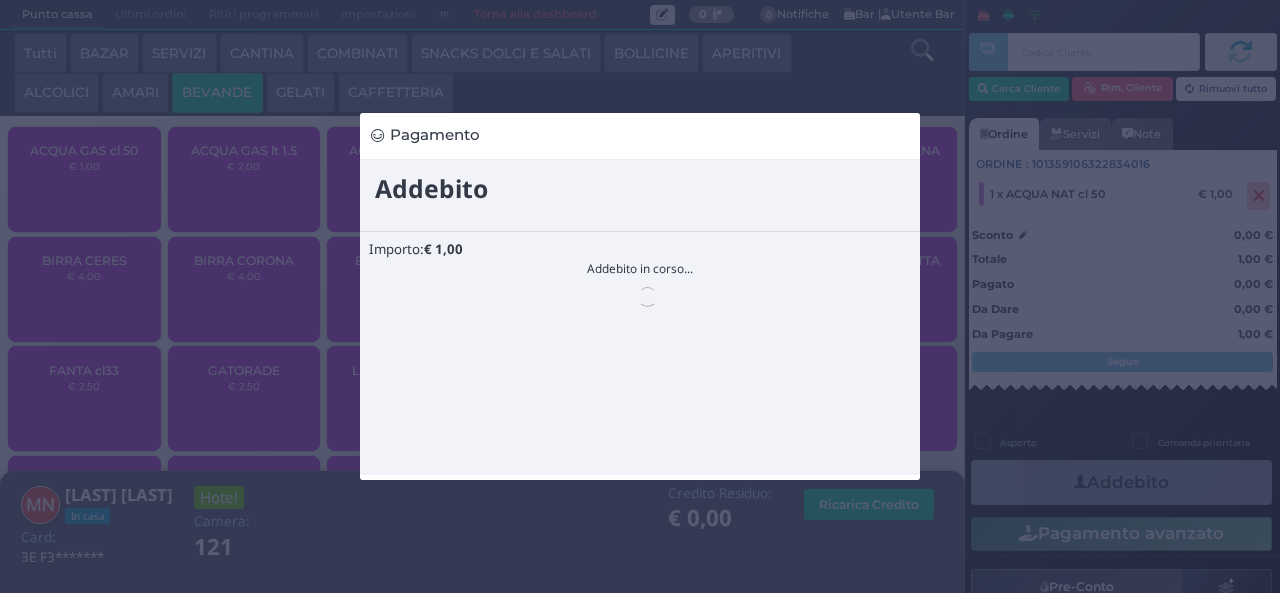 scroll, scrollTop: 0, scrollLeft: 0, axis: both 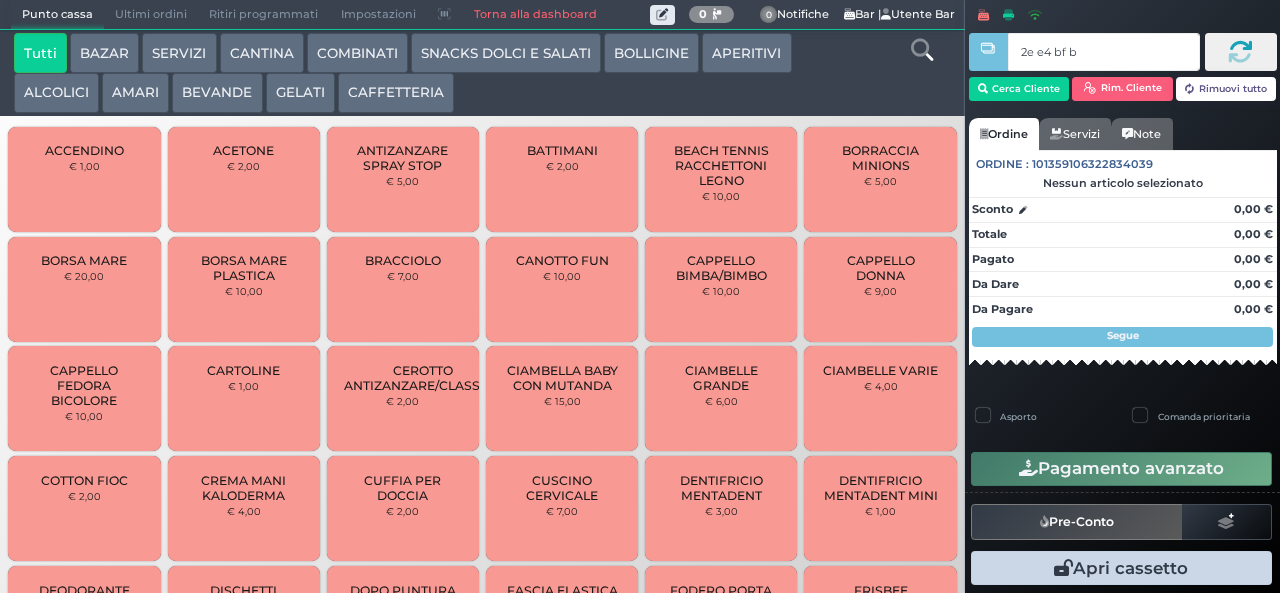 type on "2e e4 bf b9" 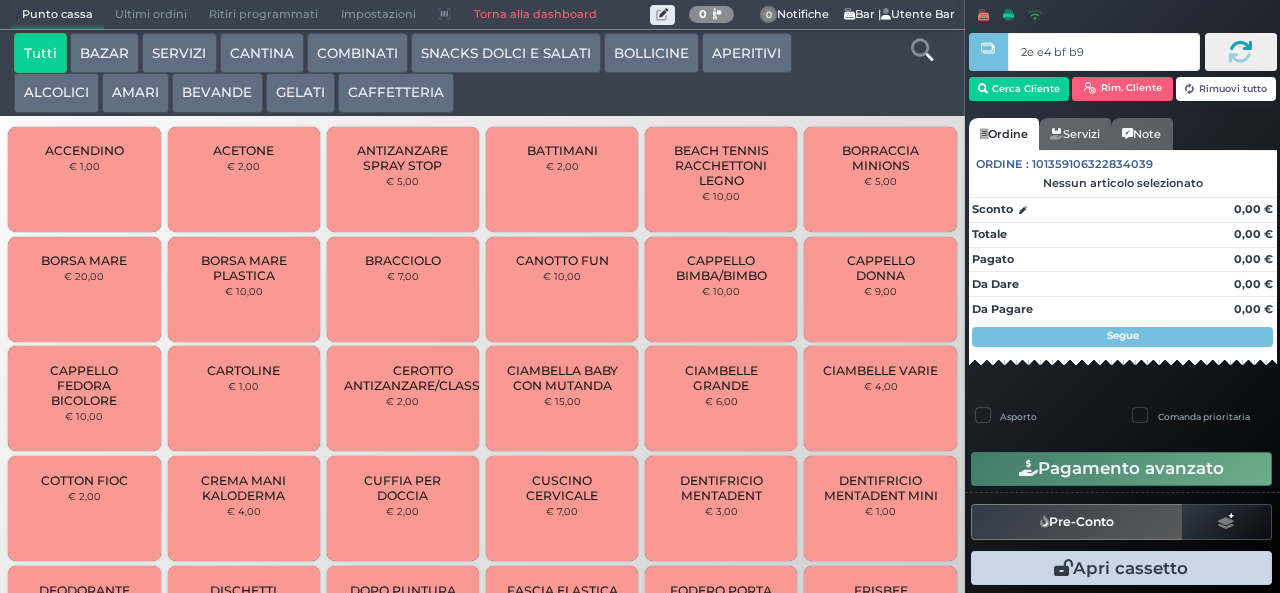 type 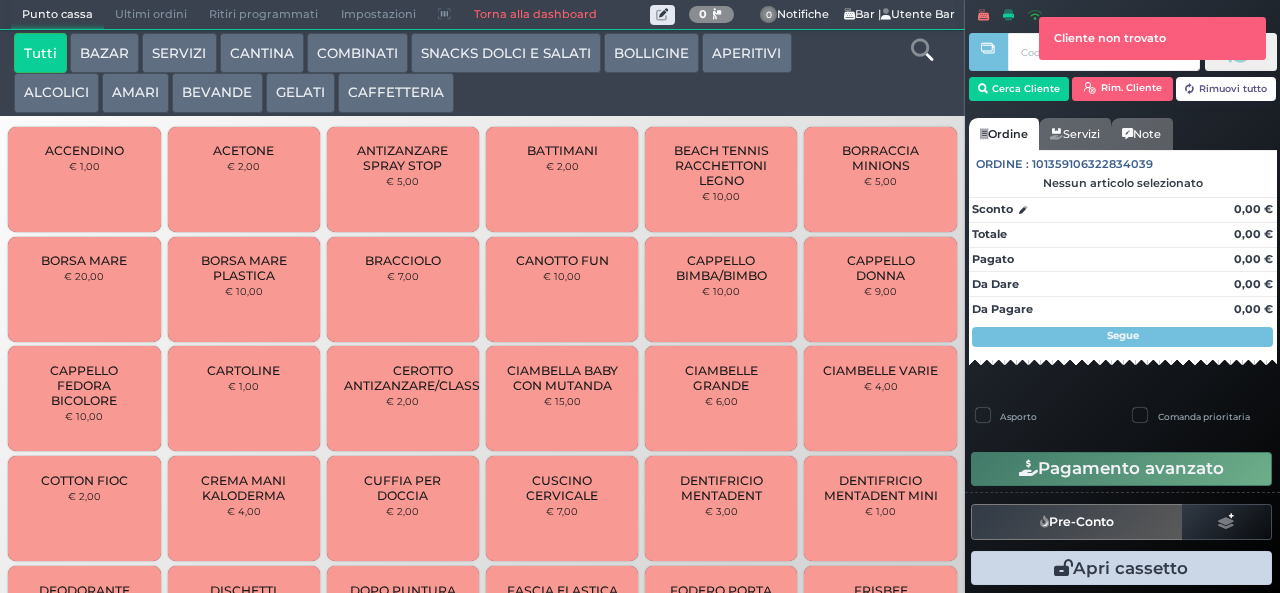 click at bounding box center [988, 282] 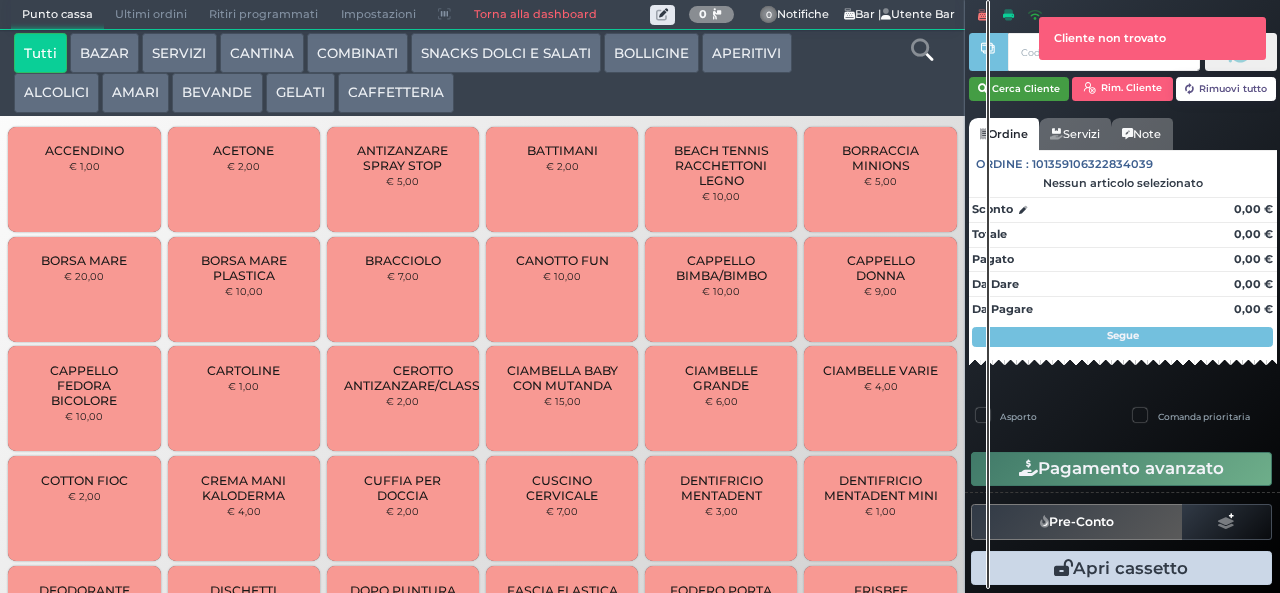 click on "Cerca Cliente" at bounding box center [1019, 89] 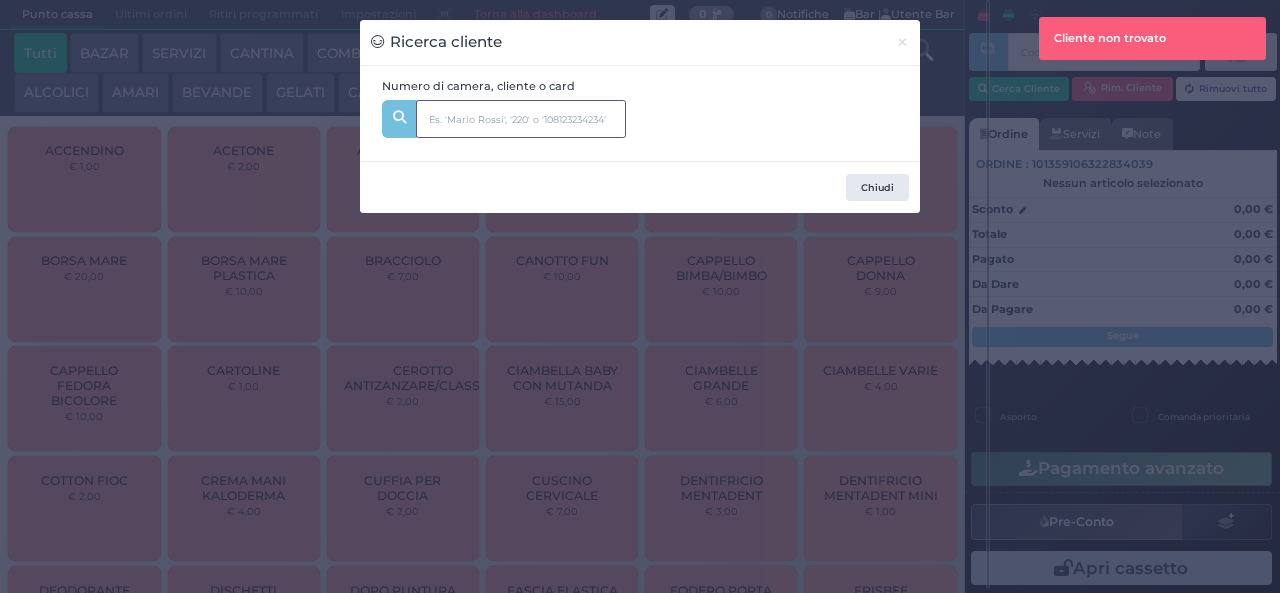 click at bounding box center (521, 119) 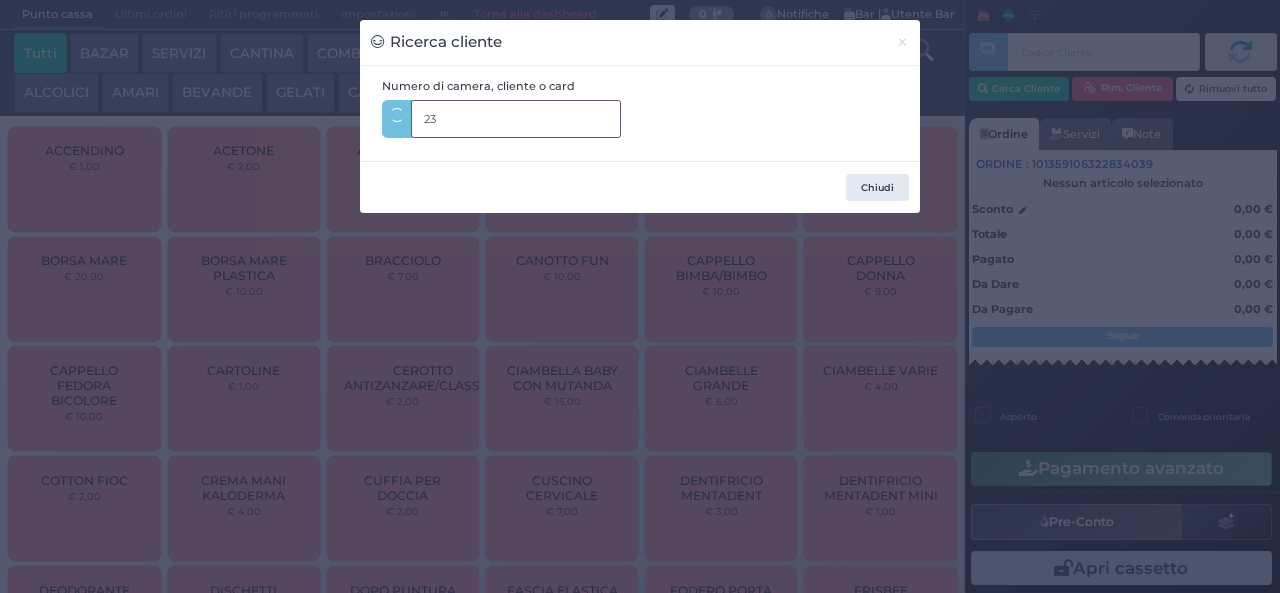 type on "233" 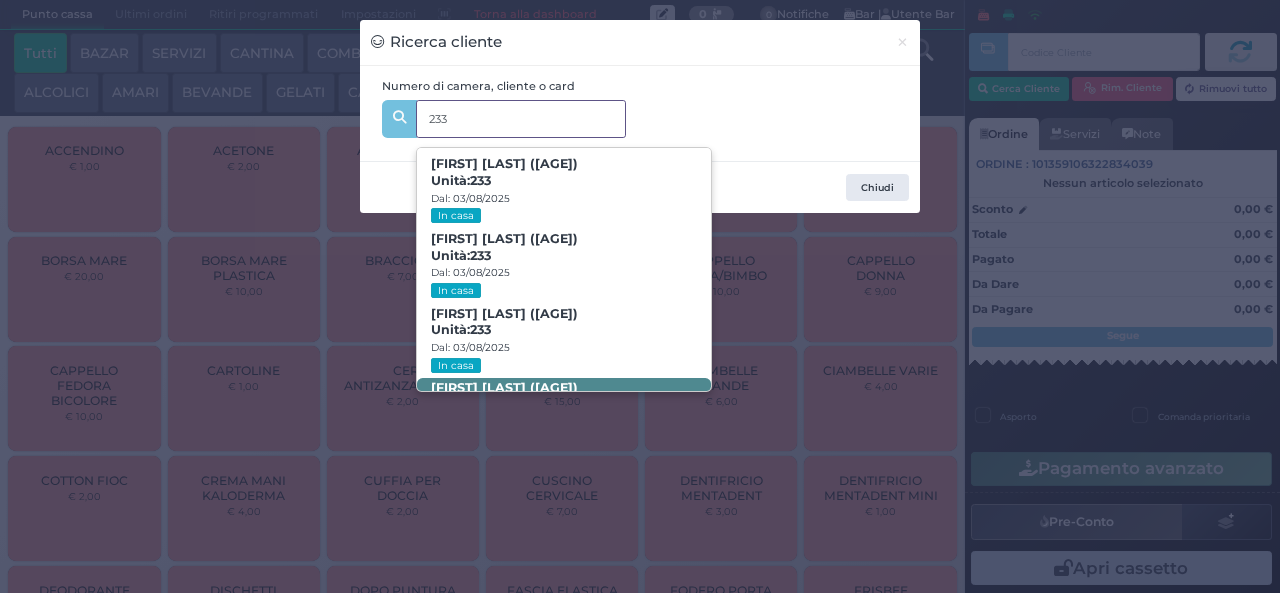 click on "PAOLO ADAMO (40) Unità:  233" at bounding box center [504, 396] 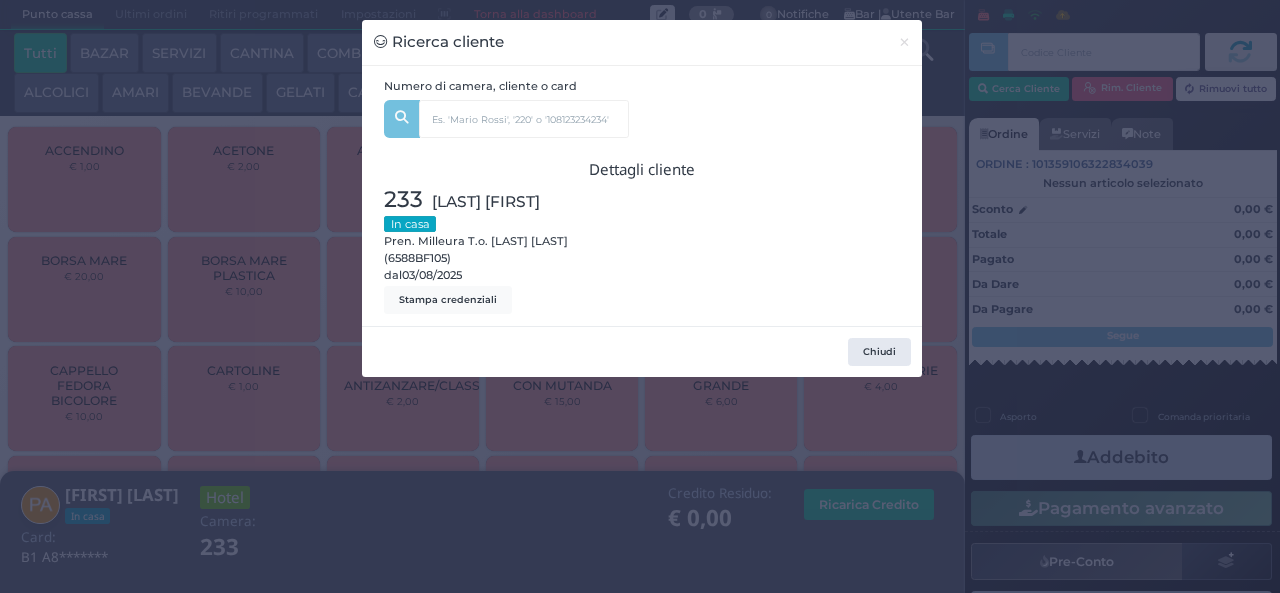 click on "Ricerca cliente
×
Numero di camera, cliente o card
233 GIORGIA ADAMO (2) Unità:  233 Dal: 03/08/2025 In casa ALESSANDRA  ADAMO (1) Unità:  233 Dal: 03/08/2025 In casa VALERIA DE CHIRICO (37) Unità:  233 Dal: 03/08/2025 In casa PAOLO ADAMO (40) Unità:  233 Dal: 03/08/2025 In casa
Dettagli cliente
233
ADAMO PAOLO
In casa
Pren. Milleura T.o. Adamo Paolo  (6588BF105)  dal  03/08/2025
Stampa credenziali
Chiudi" at bounding box center [640, 296] 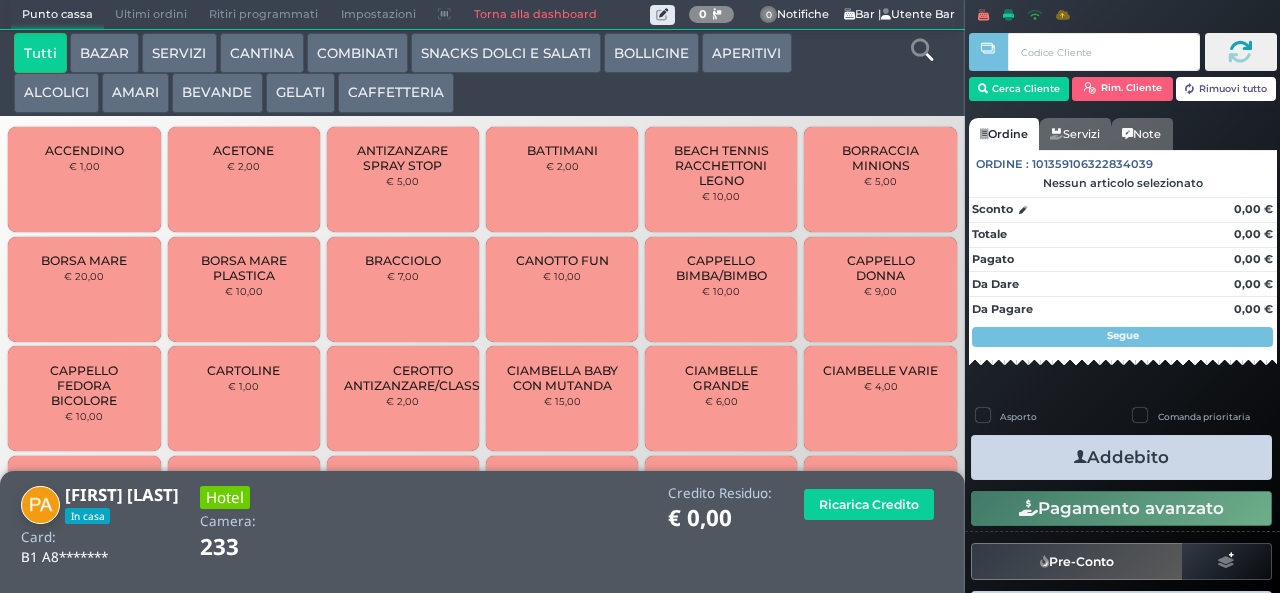 click on "Addebito" at bounding box center [1121, 457] 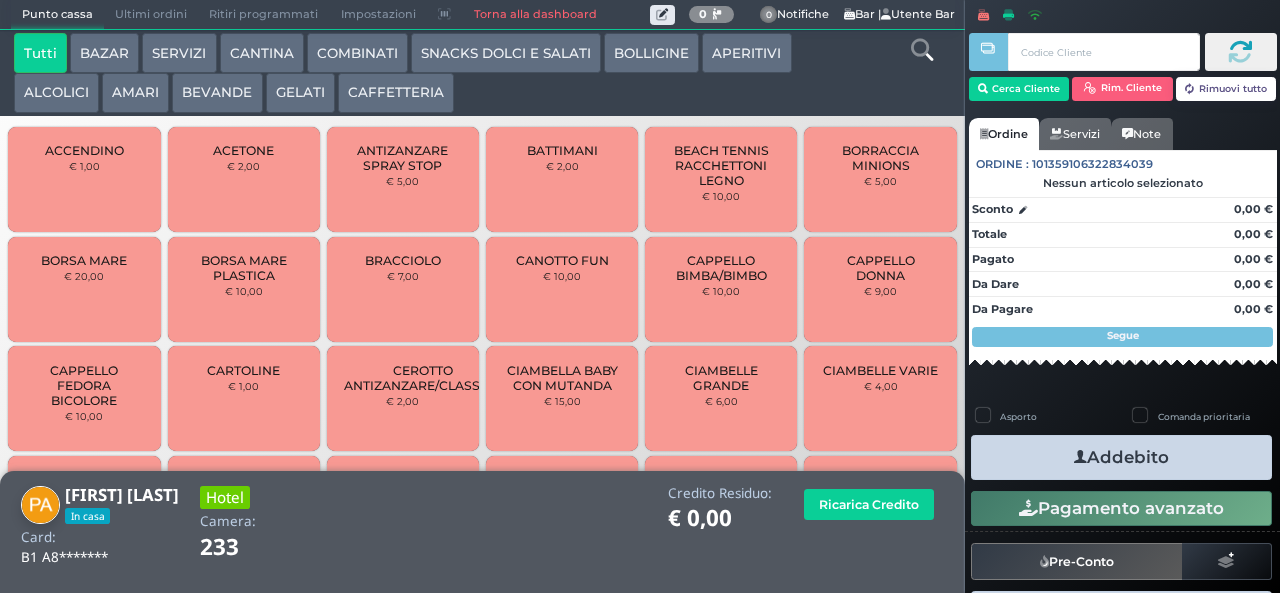 click on "GELATI" at bounding box center (300, 93) 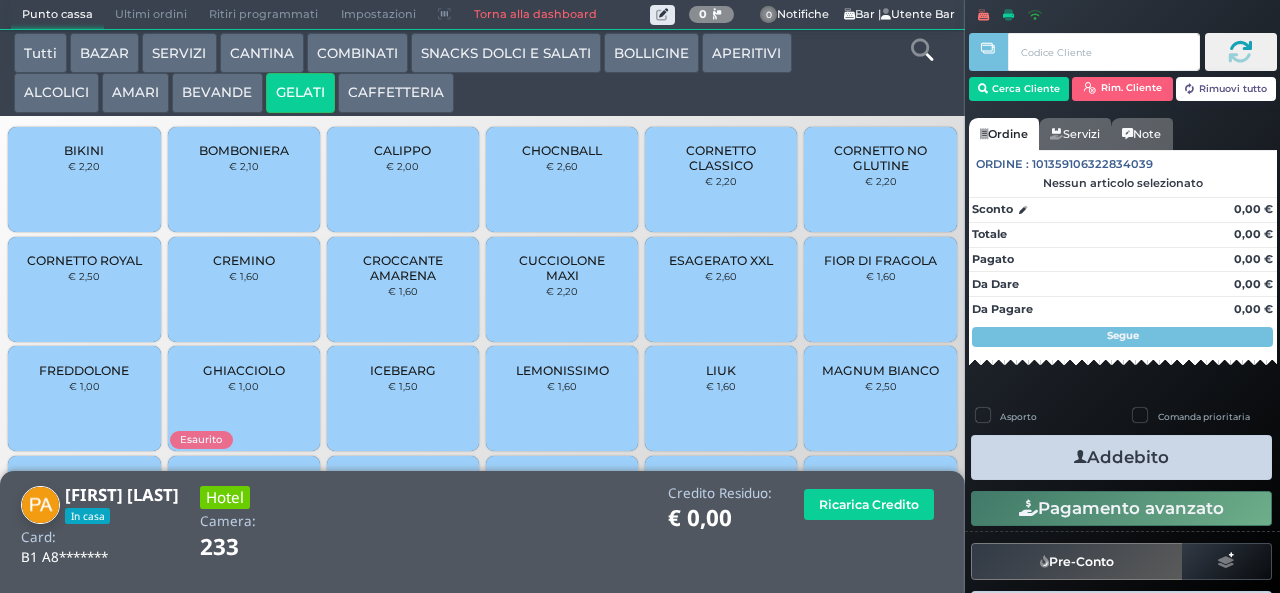 click on "€ 2,50" at bounding box center (881, 386) 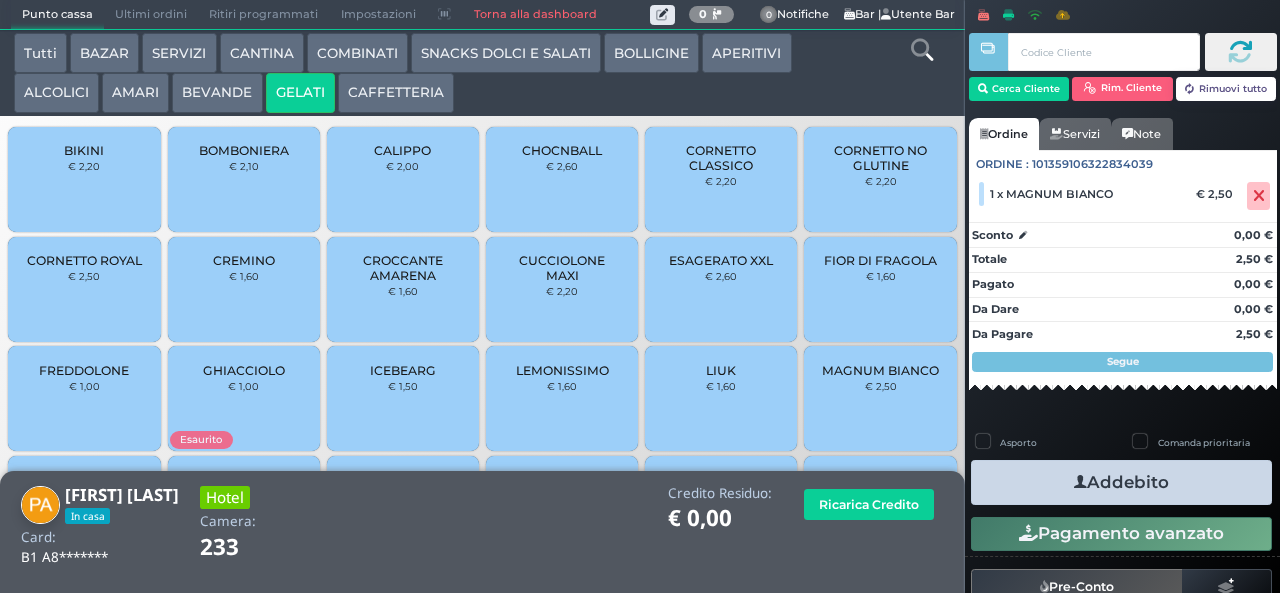 click at bounding box center [1080, 482] 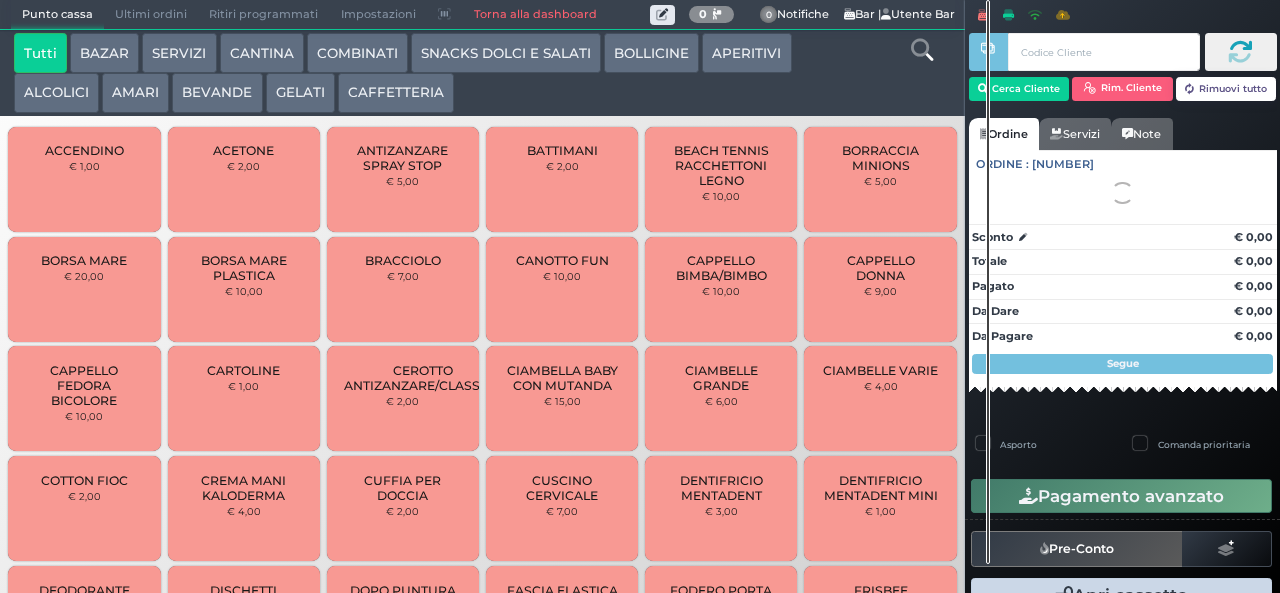 scroll, scrollTop: 0, scrollLeft: 0, axis: both 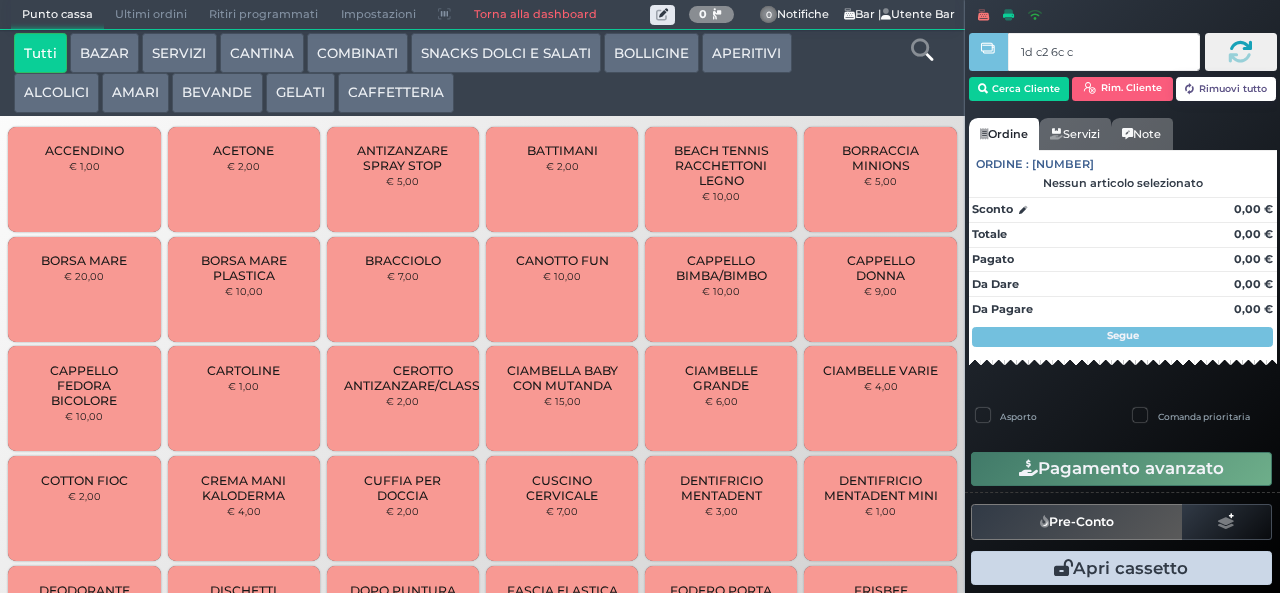 type on "1d c2 6c c3" 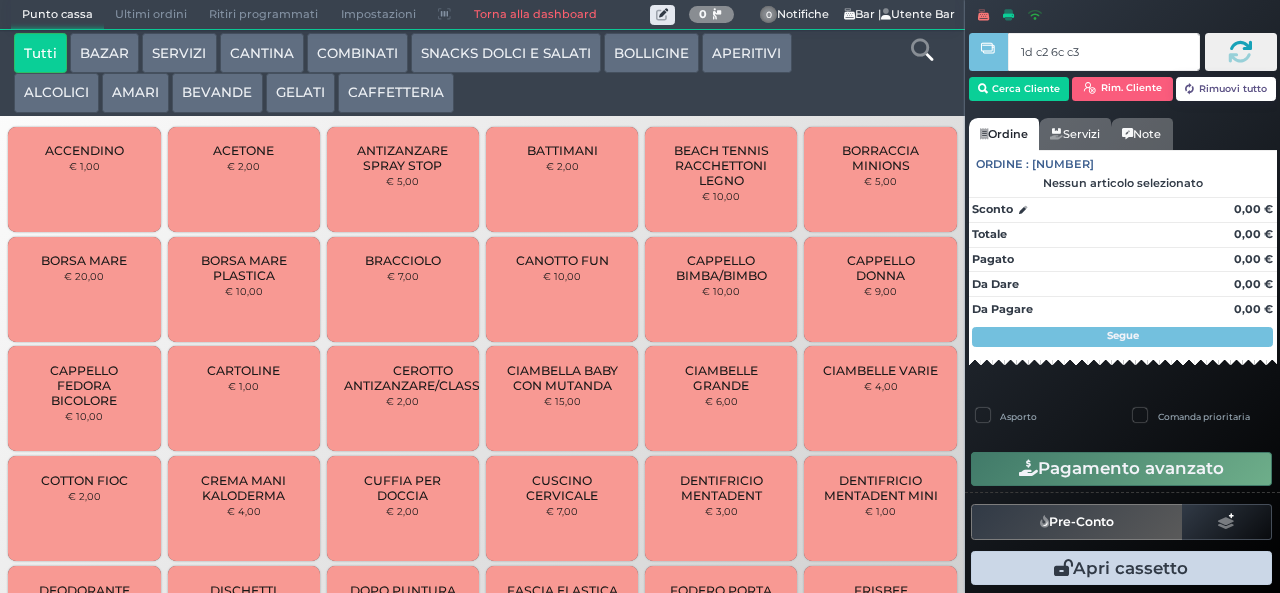 type 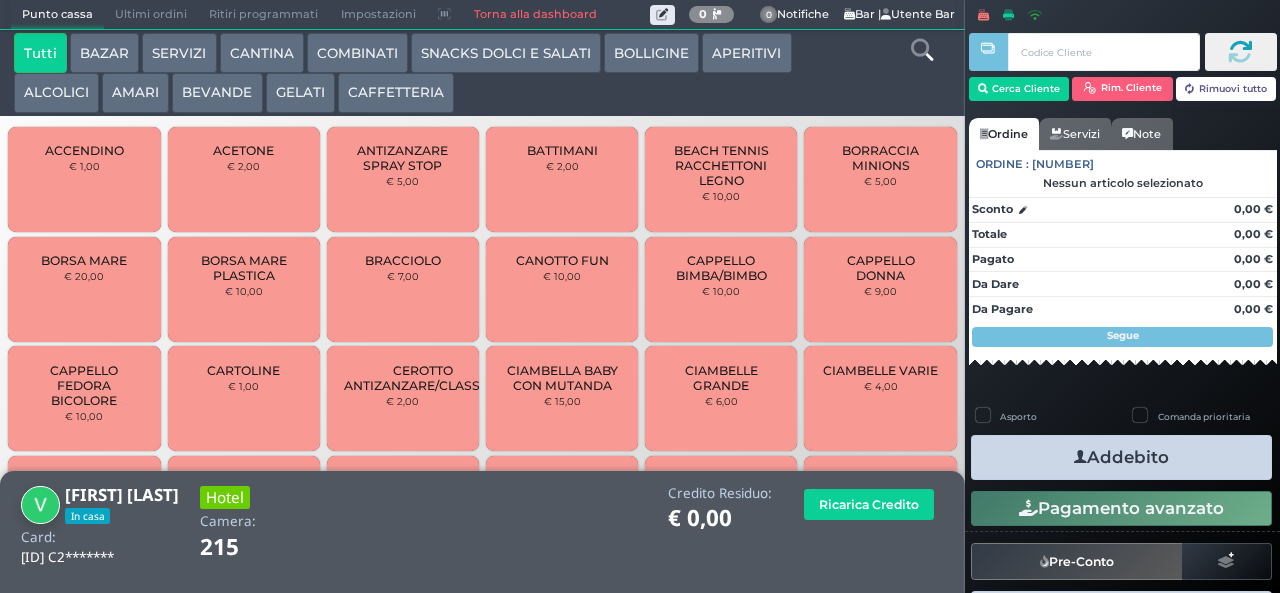 click on "GELATI" at bounding box center [300, 93] 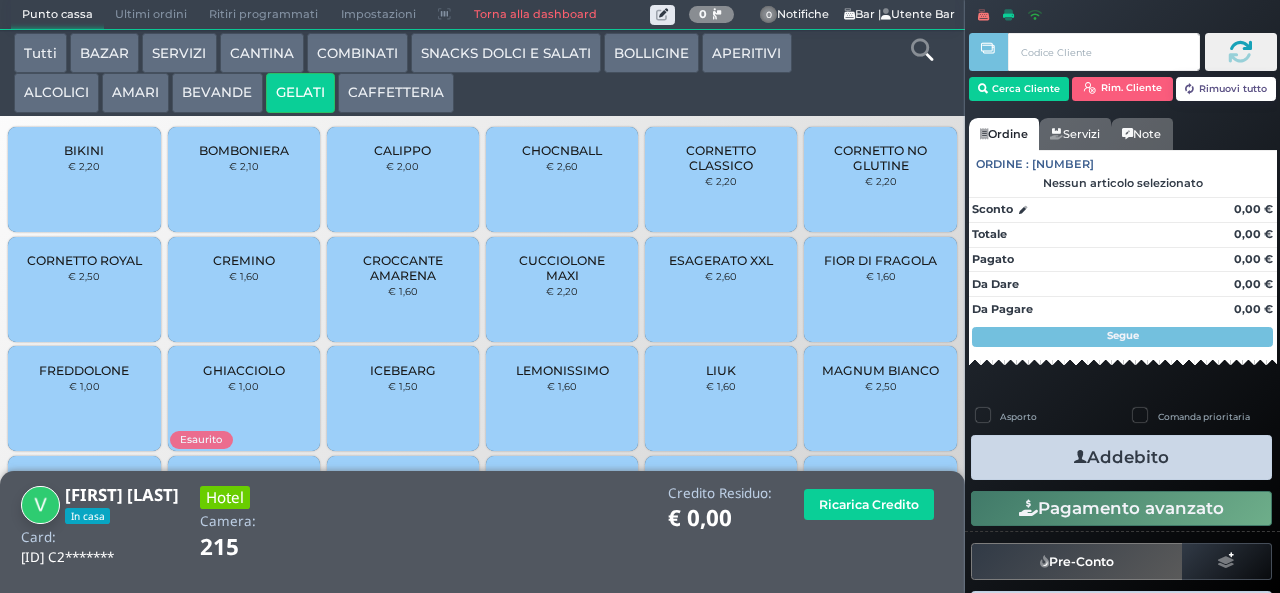 scroll, scrollTop: 133, scrollLeft: 0, axis: vertical 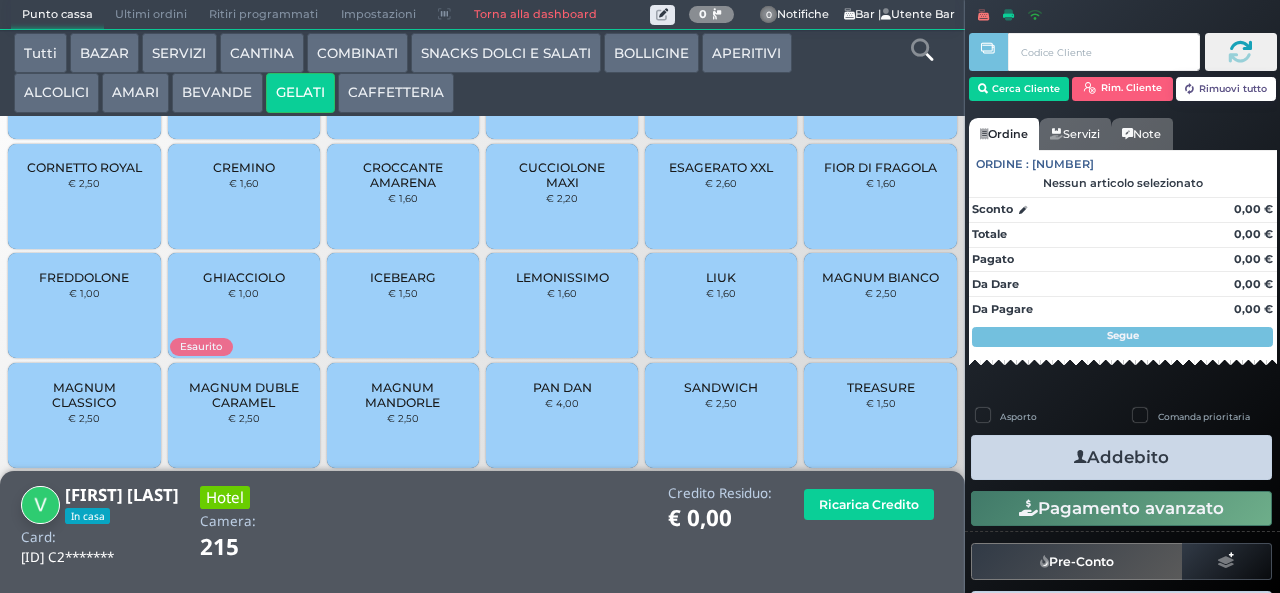 click on "TREASURE" at bounding box center [881, 387] 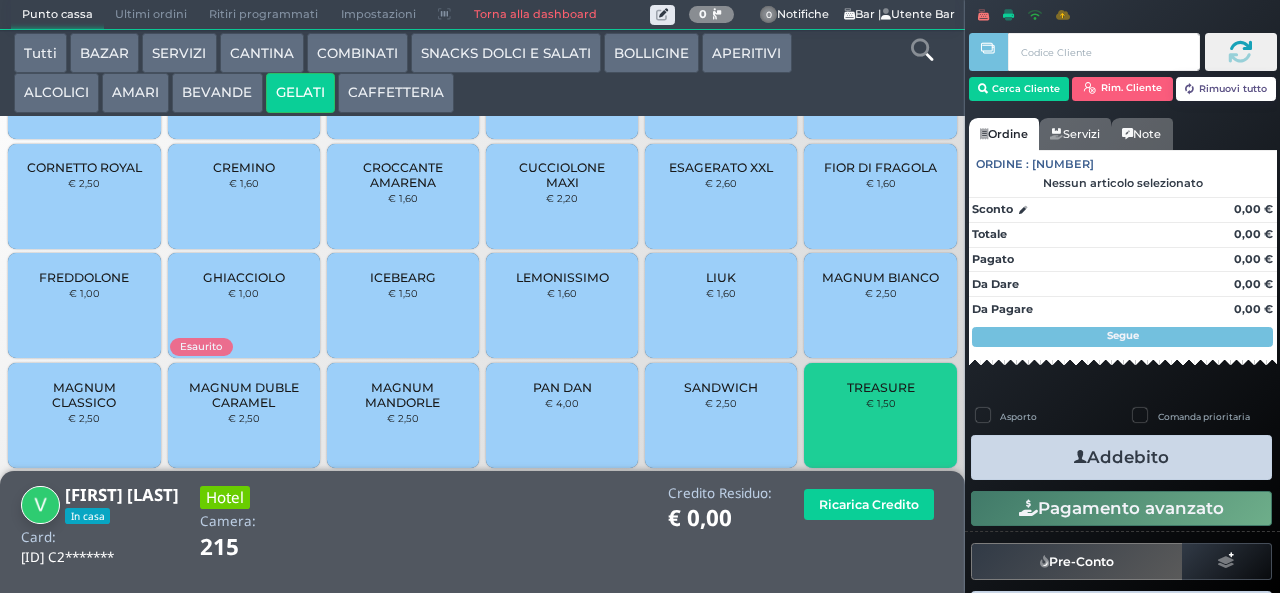 click on "Addebito" at bounding box center (1121, 457) 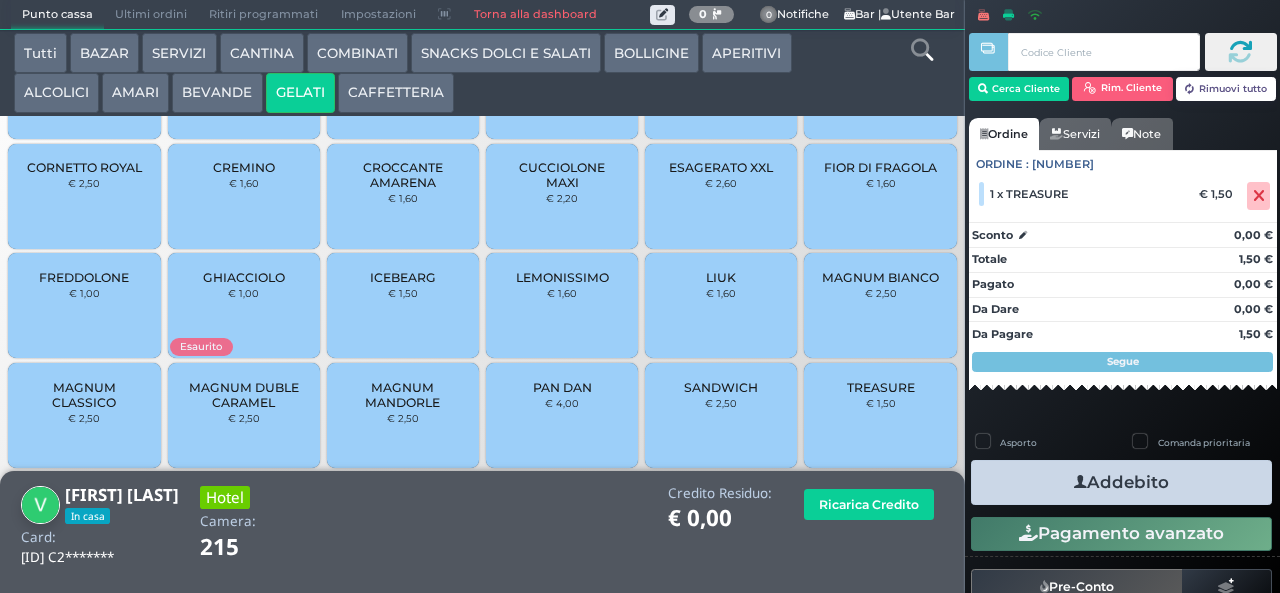 click on "Addebito" at bounding box center (1121, 482) 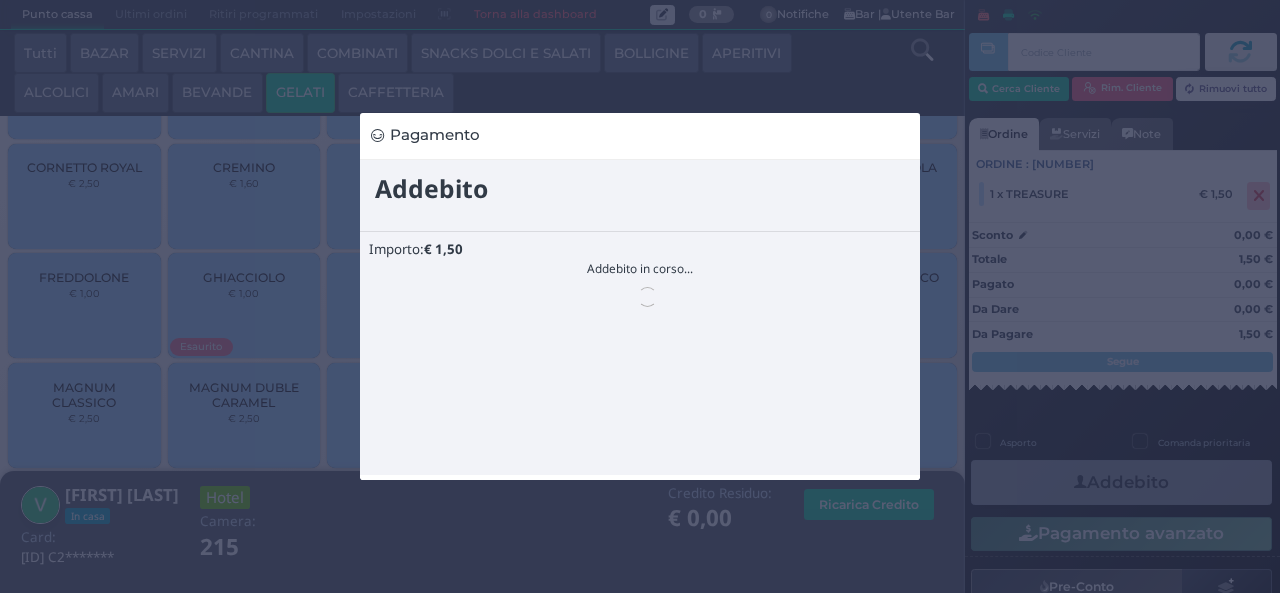 scroll, scrollTop: 0, scrollLeft: 0, axis: both 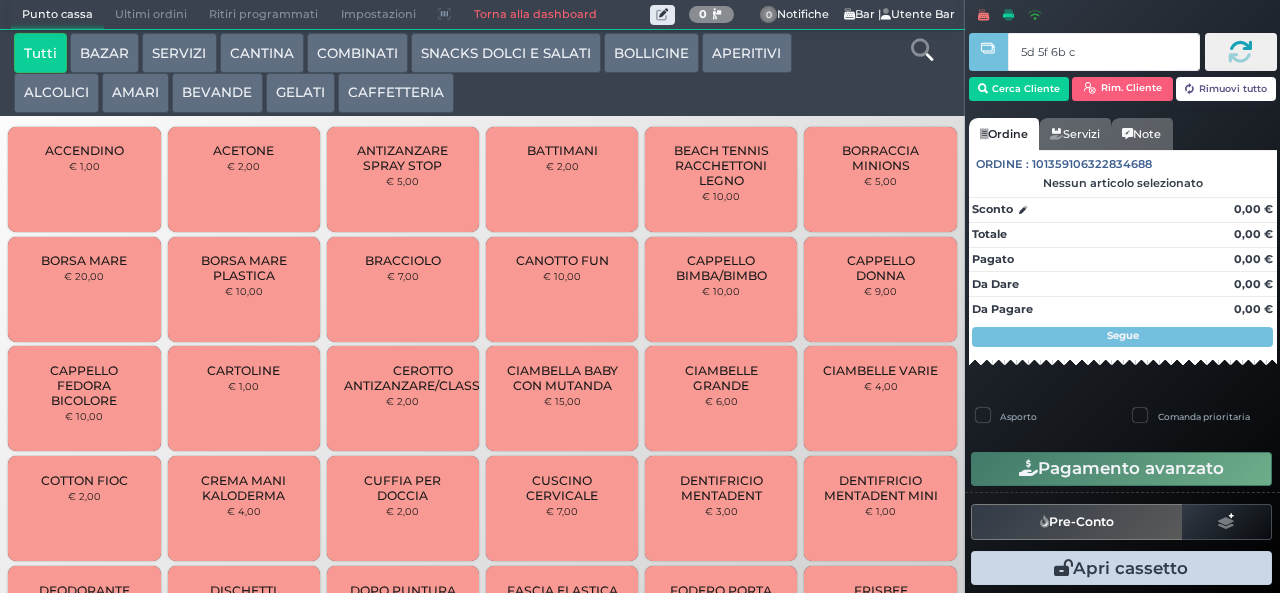 type on "5d 5f 6b c3" 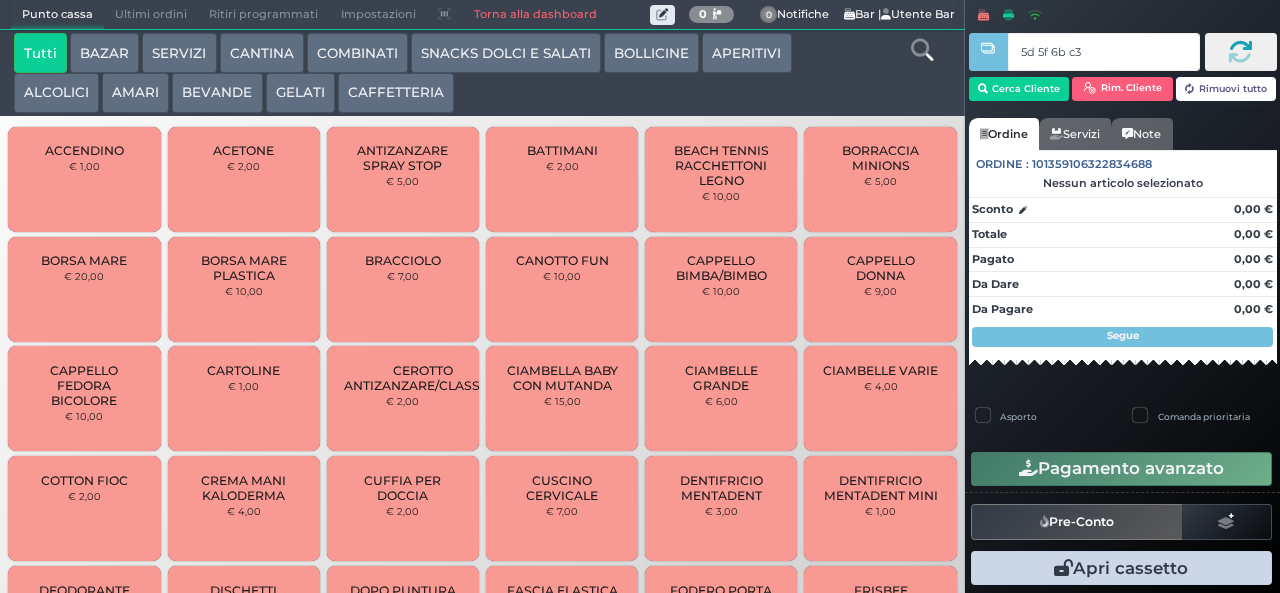 type 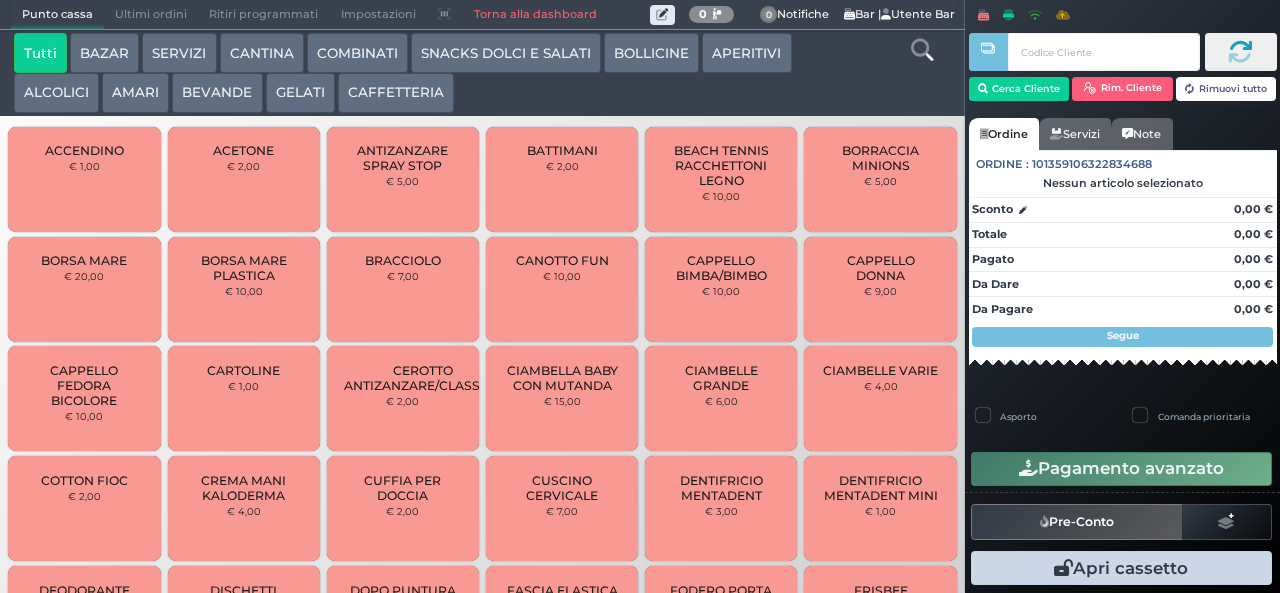 click on "GELATI" at bounding box center [300, 93] 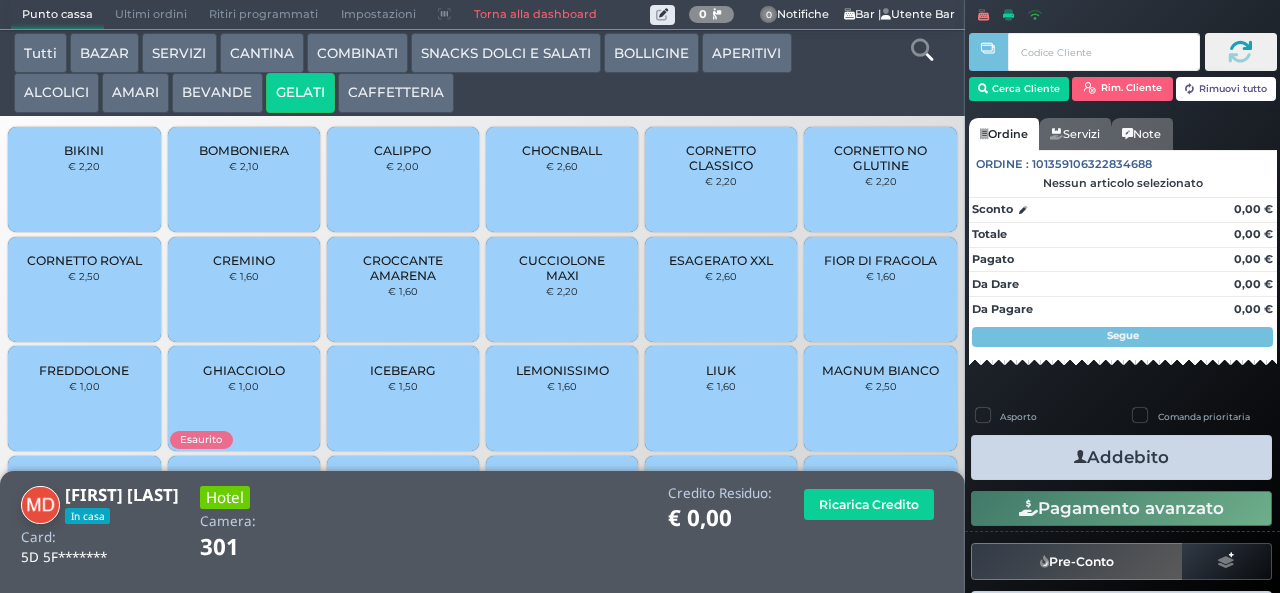 click on "FREDDOLONE
€ 1,00" at bounding box center [84, 398] 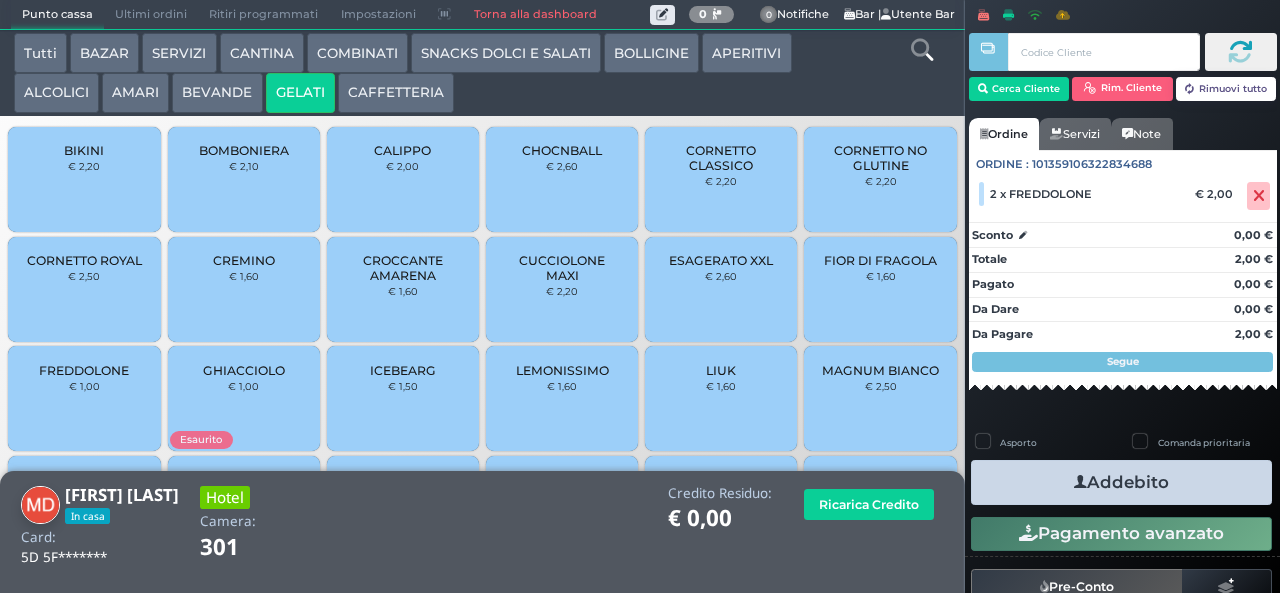 click on "Addebito" at bounding box center [1121, 482] 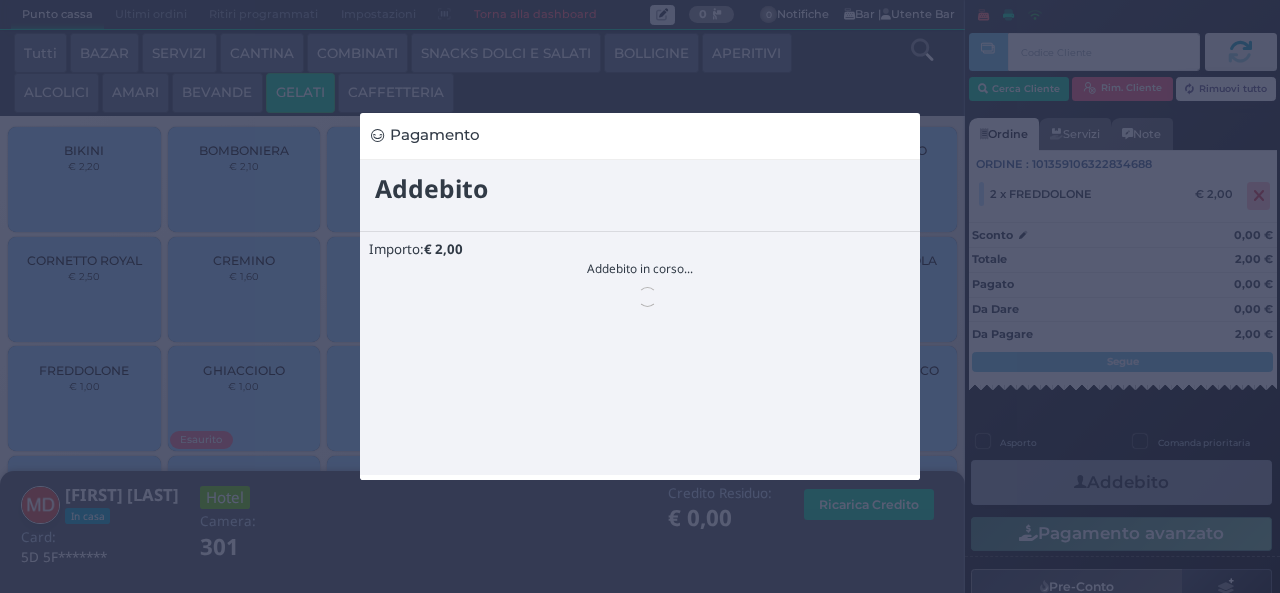 scroll, scrollTop: 0, scrollLeft: 0, axis: both 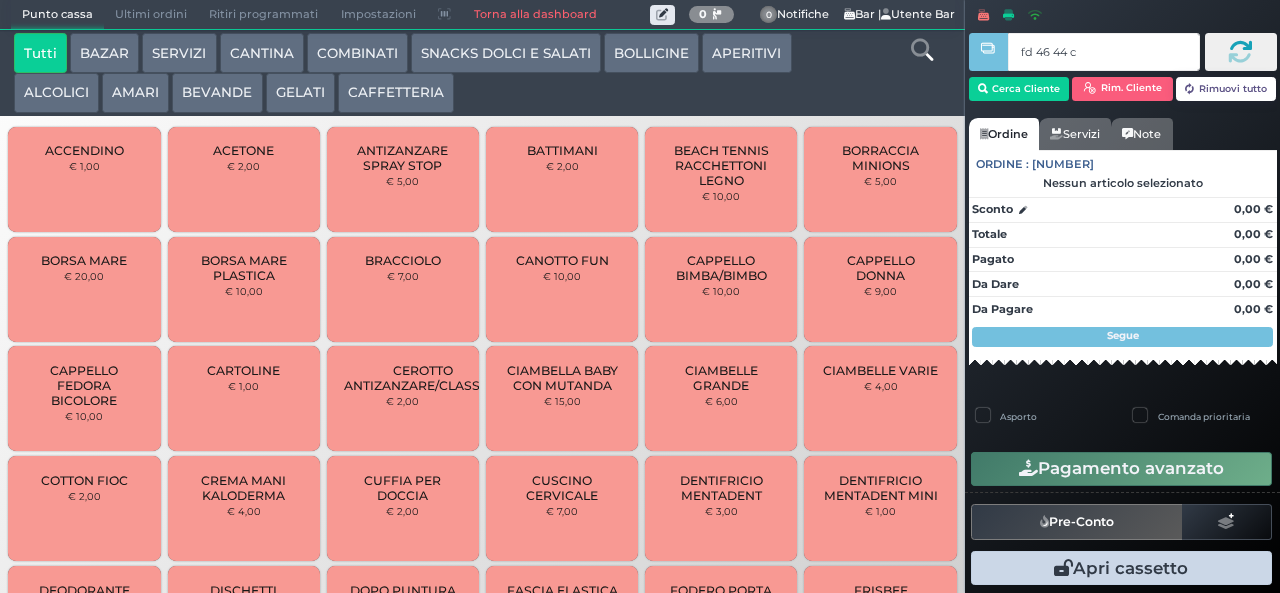 type on "fd 46 44 c3" 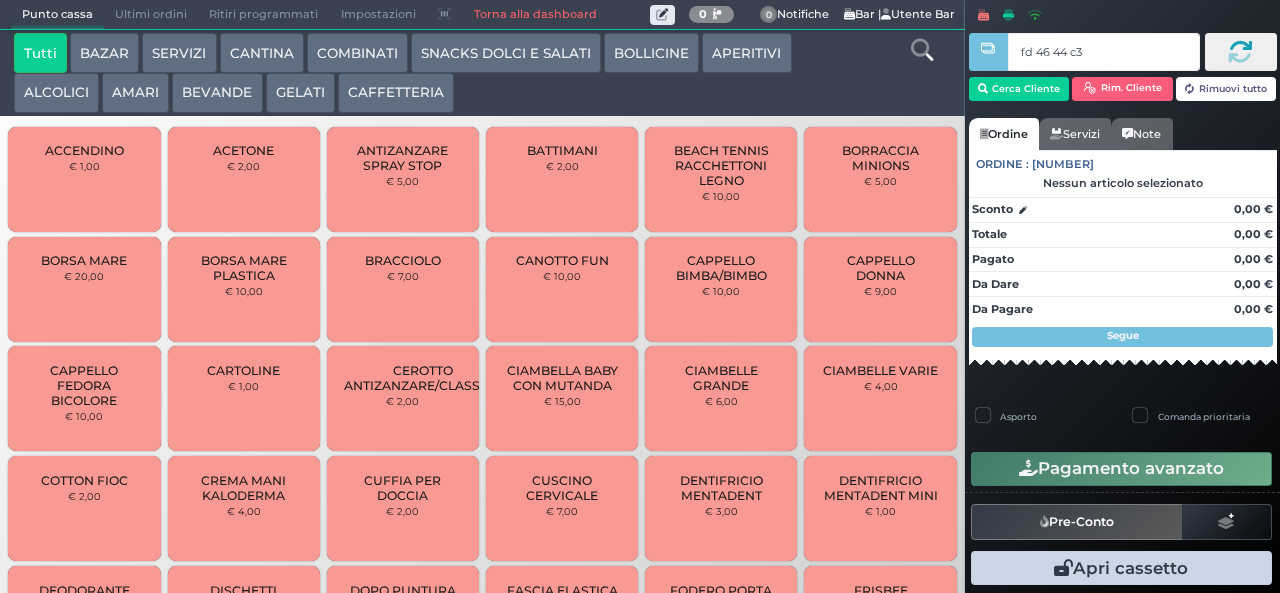 type 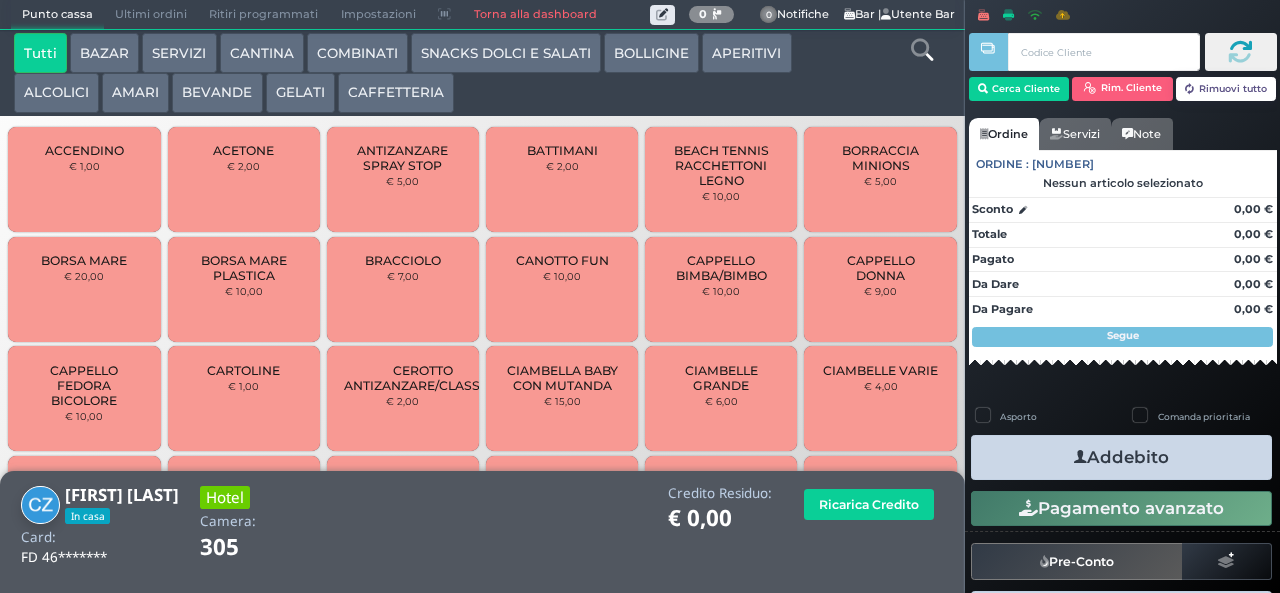 click on "GELATI" at bounding box center (300, 93) 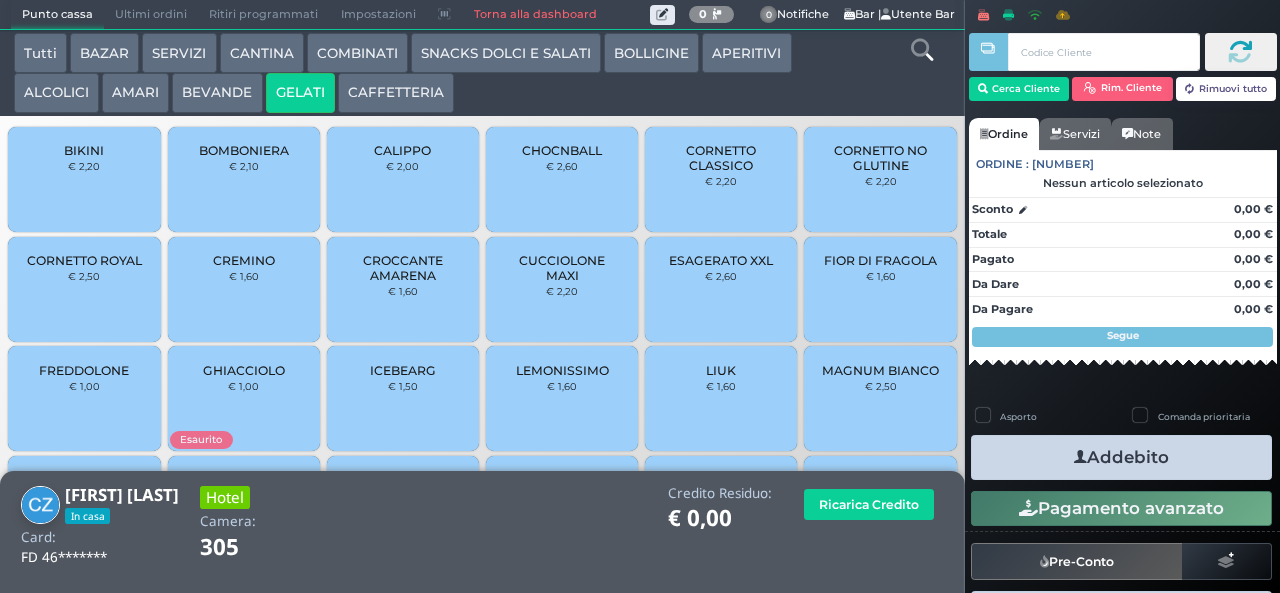 scroll, scrollTop: 133, scrollLeft: 0, axis: vertical 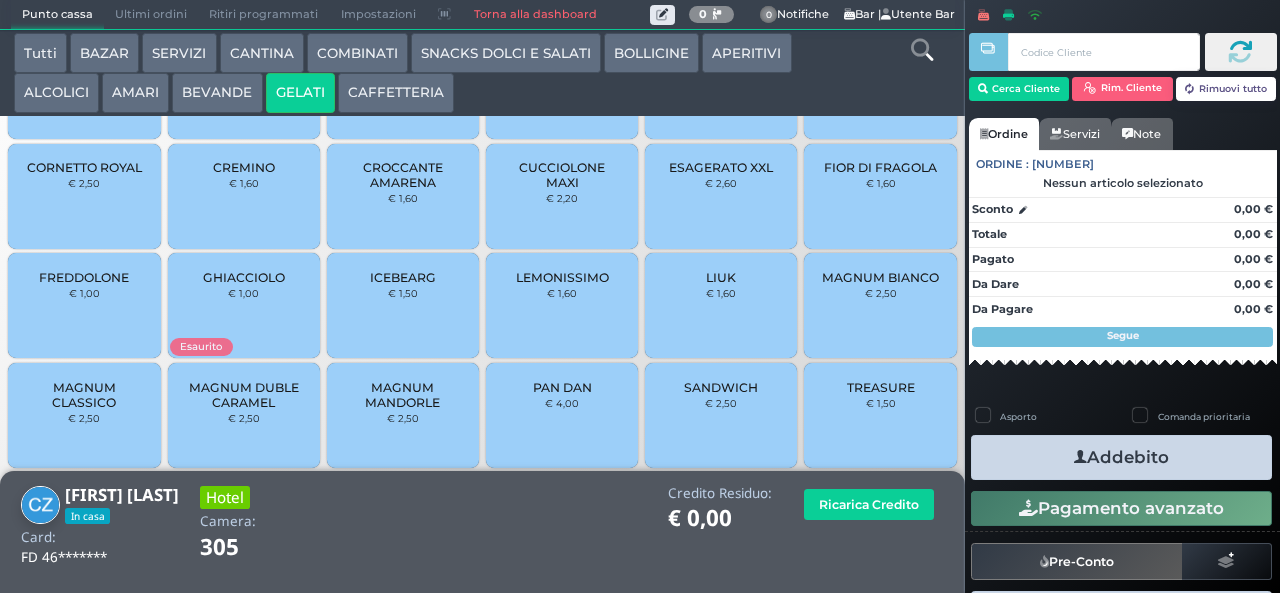 click on "TREASURE" at bounding box center [881, 387] 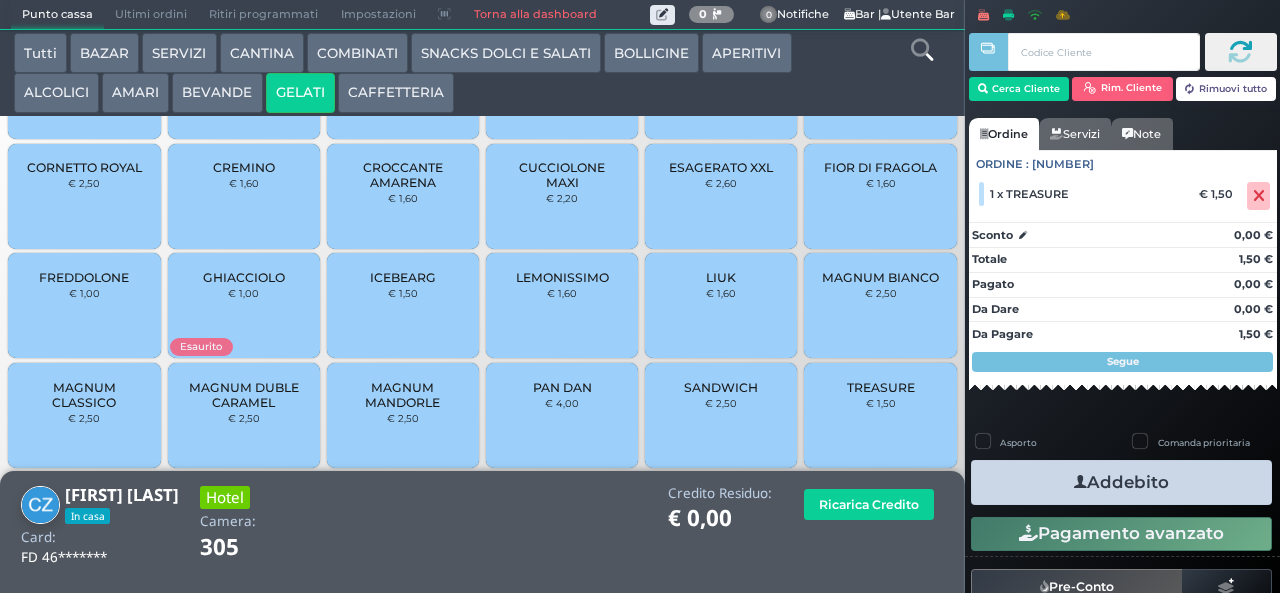 click on "Addebito" at bounding box center (1121, 482) 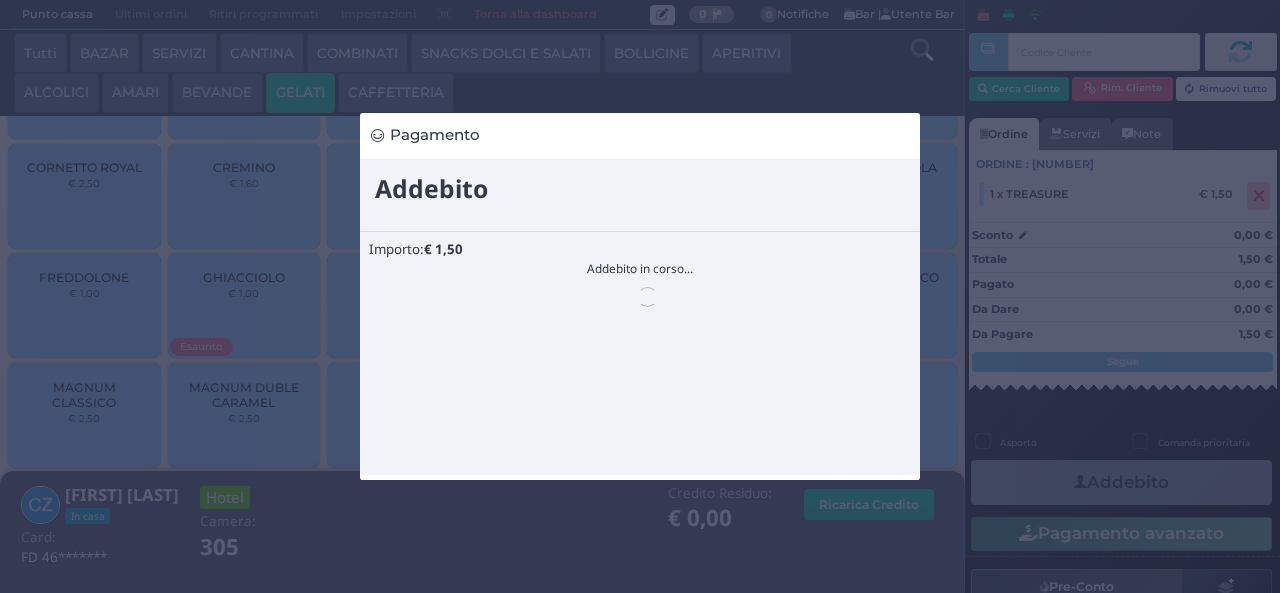 scroll, scrollTop: 0, scrollLeft: 0, axis: both 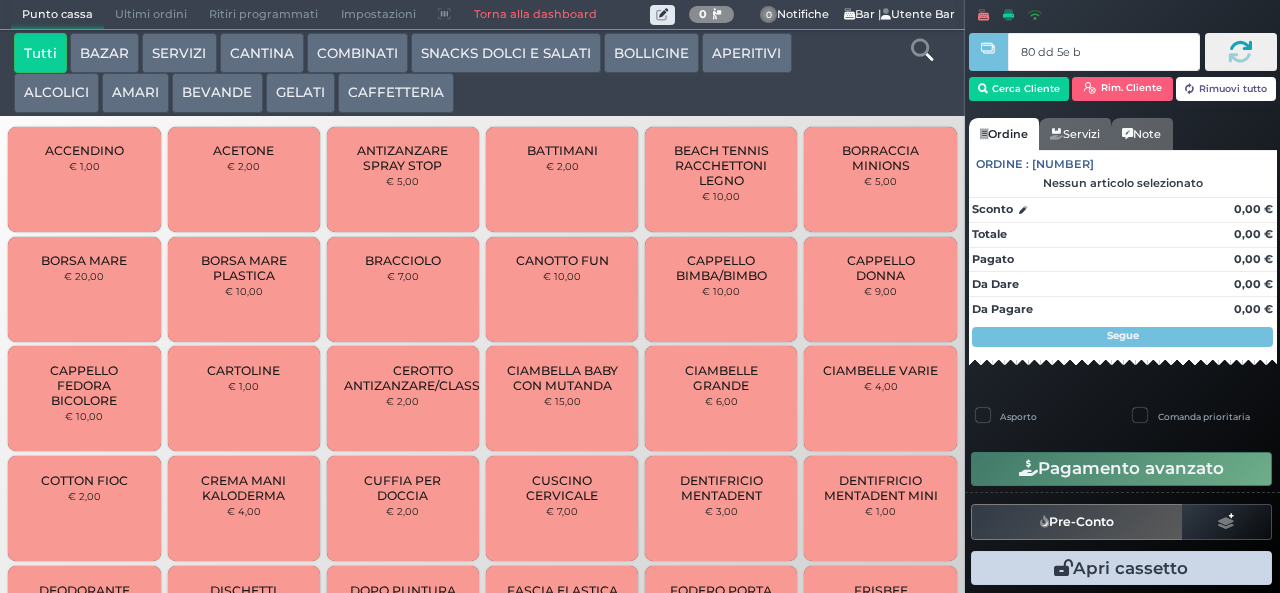 type on "80 dd 5e bb" 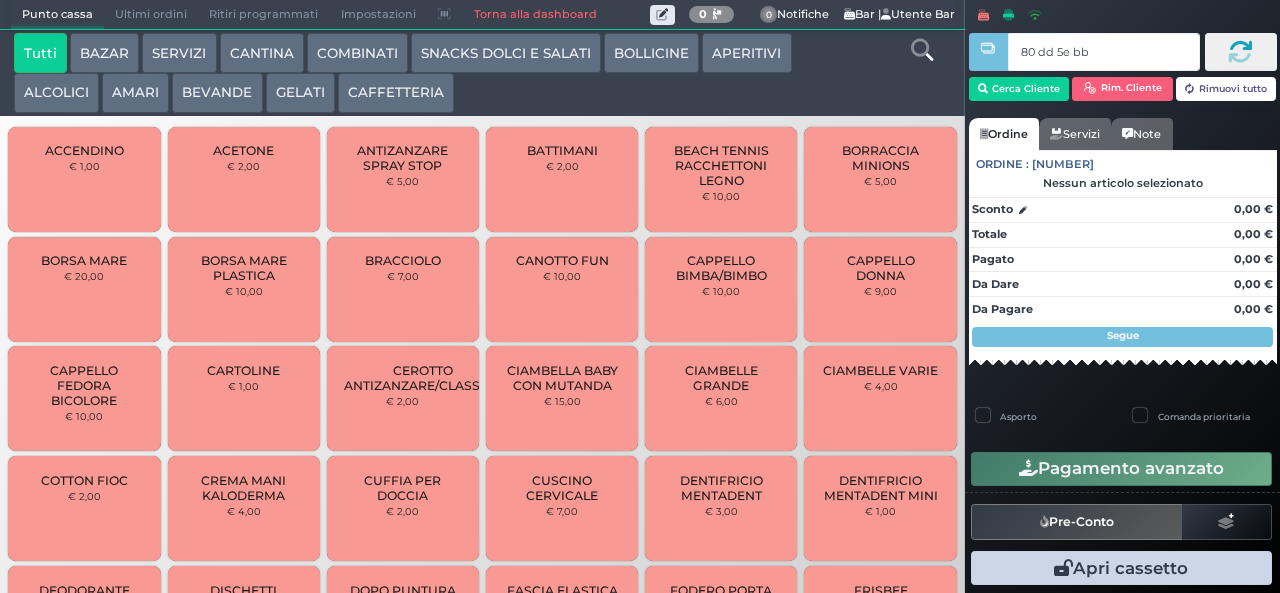 type 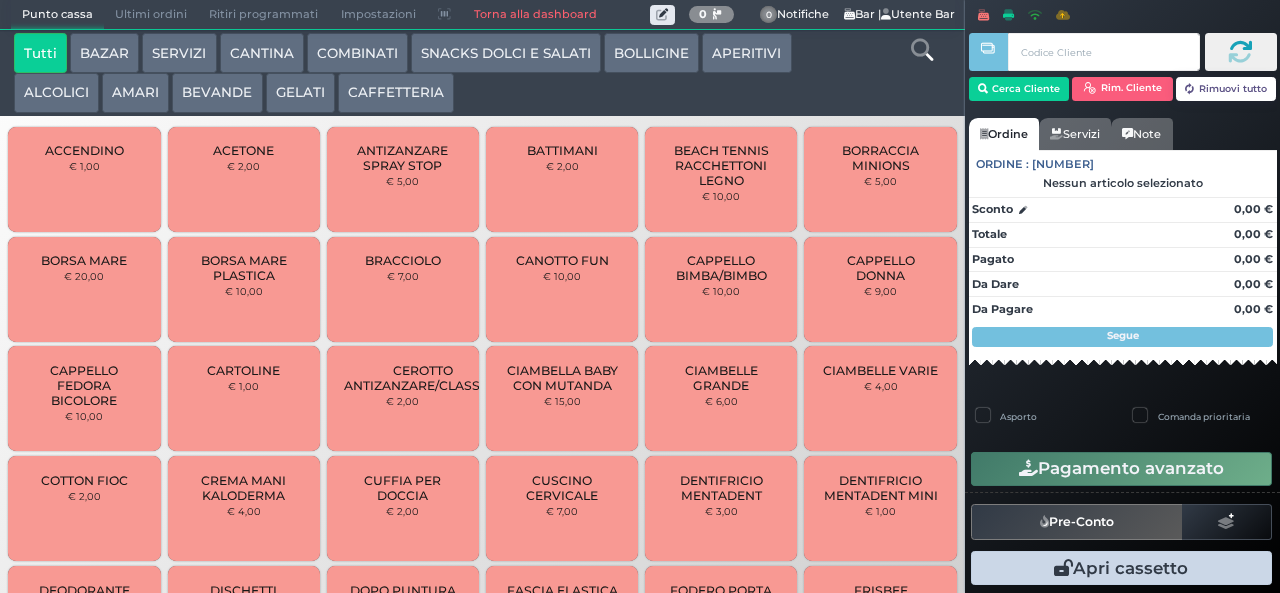 click on "GELATI" at bounding box center (300, 93) 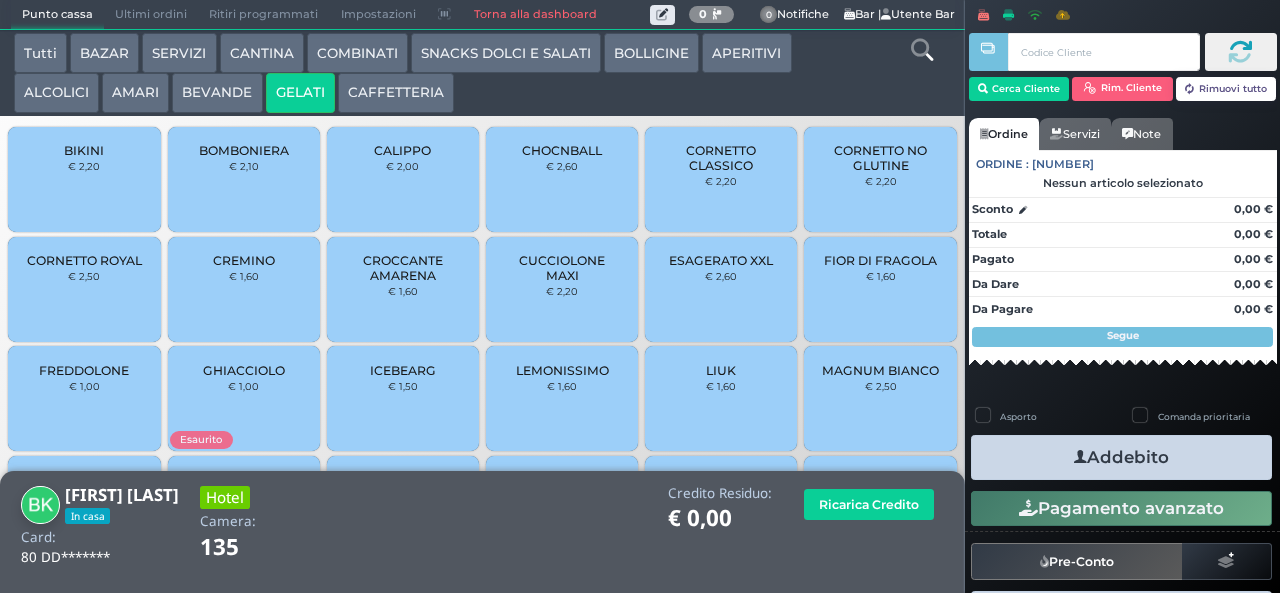 click on "CALIPPO" at bounding box center [402, 150] 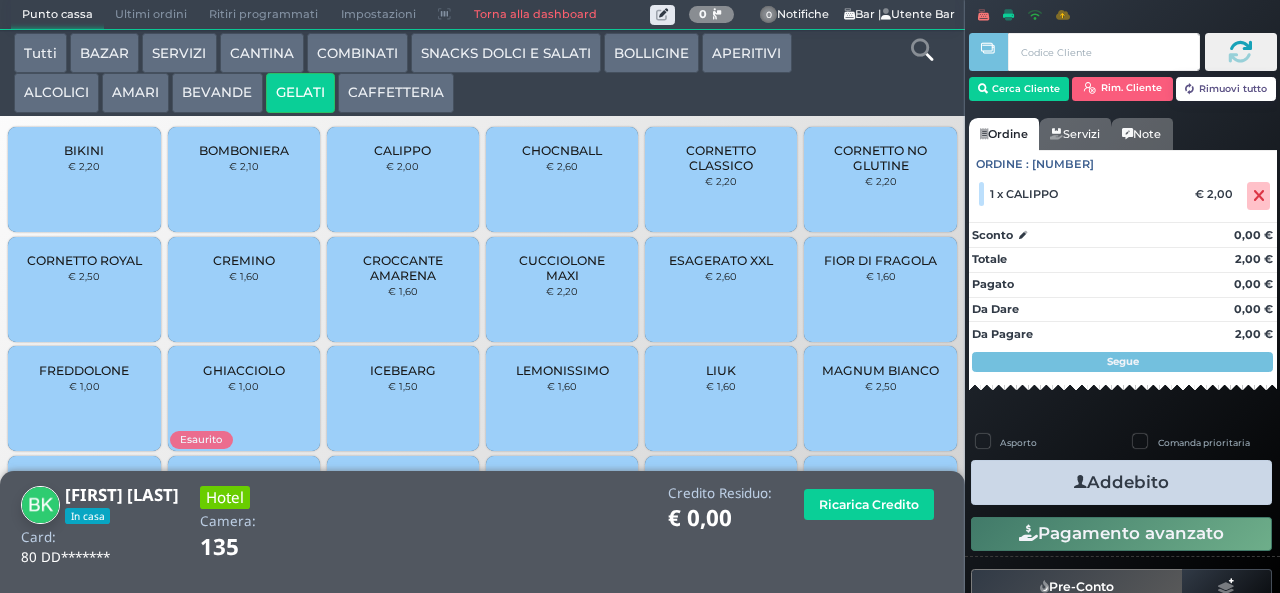 click on "BEVANDE" at bounding box center [217, 93] 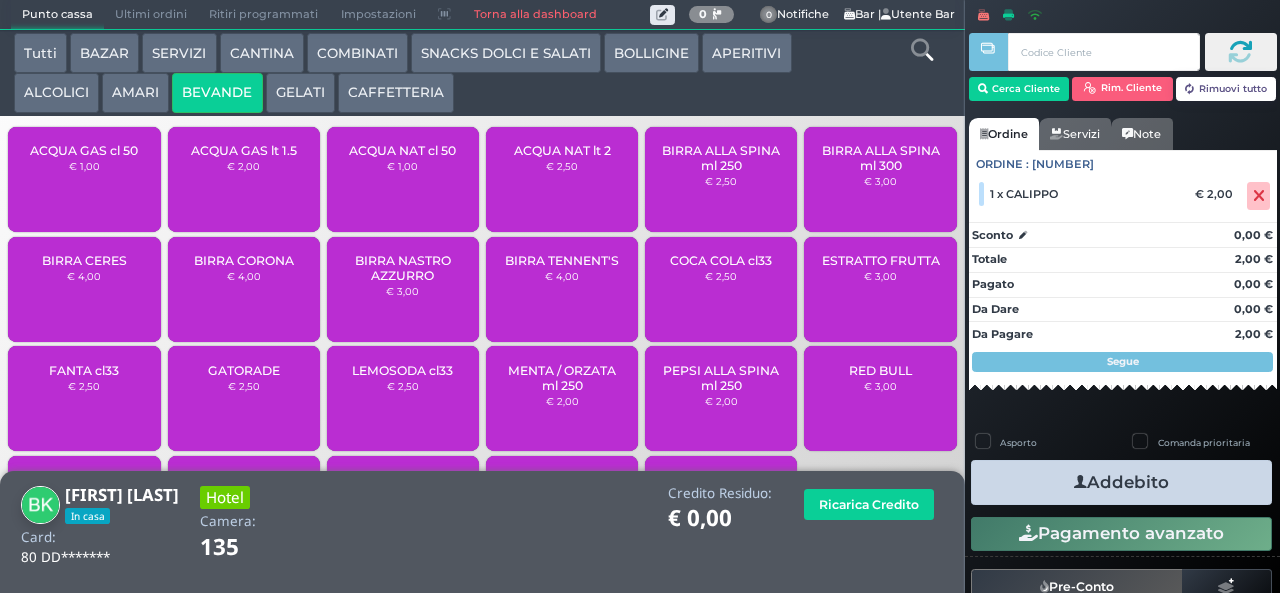 click on "SNACKS DOLCI E SALATI" at bounding box center (506, 53) 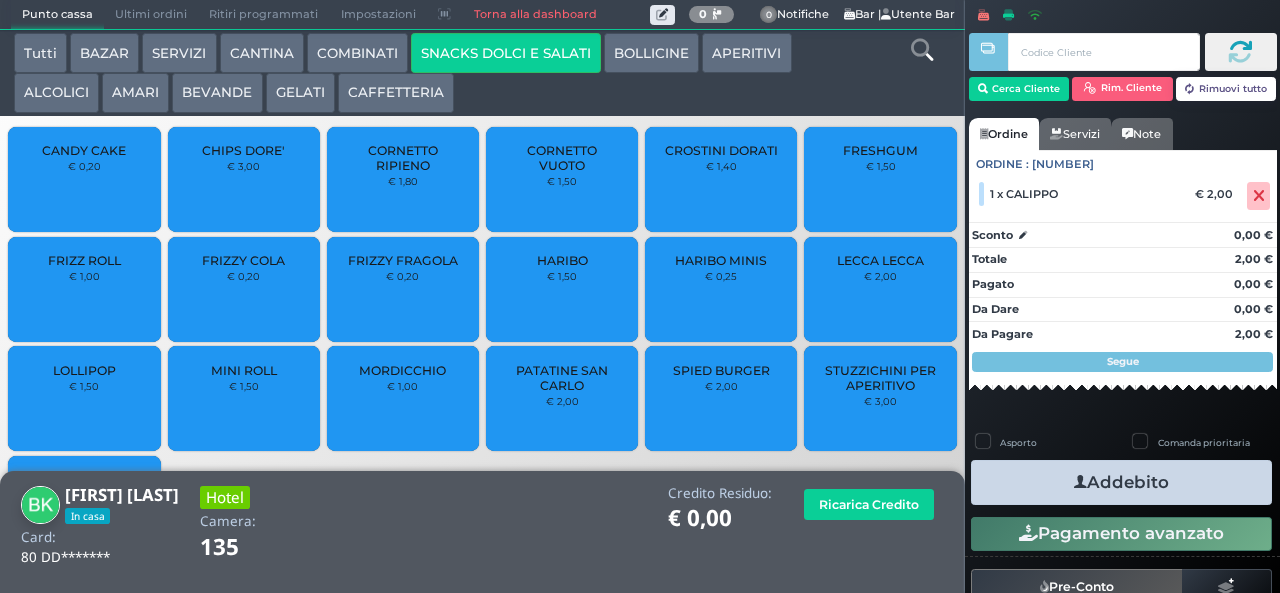 click on "CHIPS DORE'" at bounding box center (243, 150) 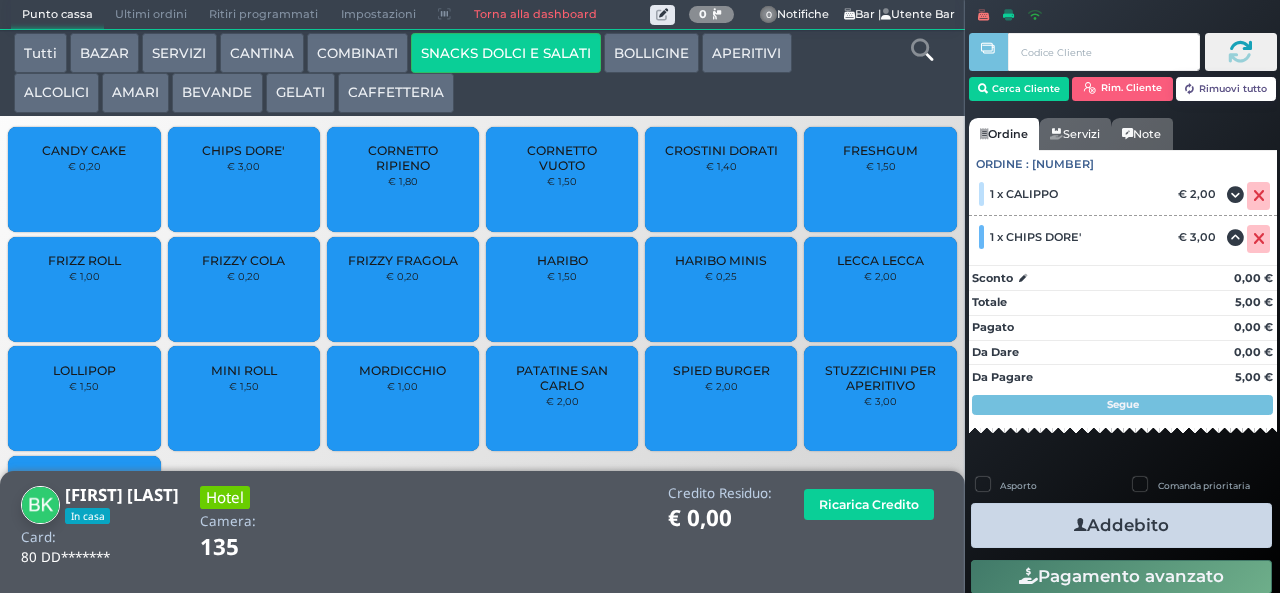 click on "PATATINE SAN CARLO" at bounding box center [562, 378] 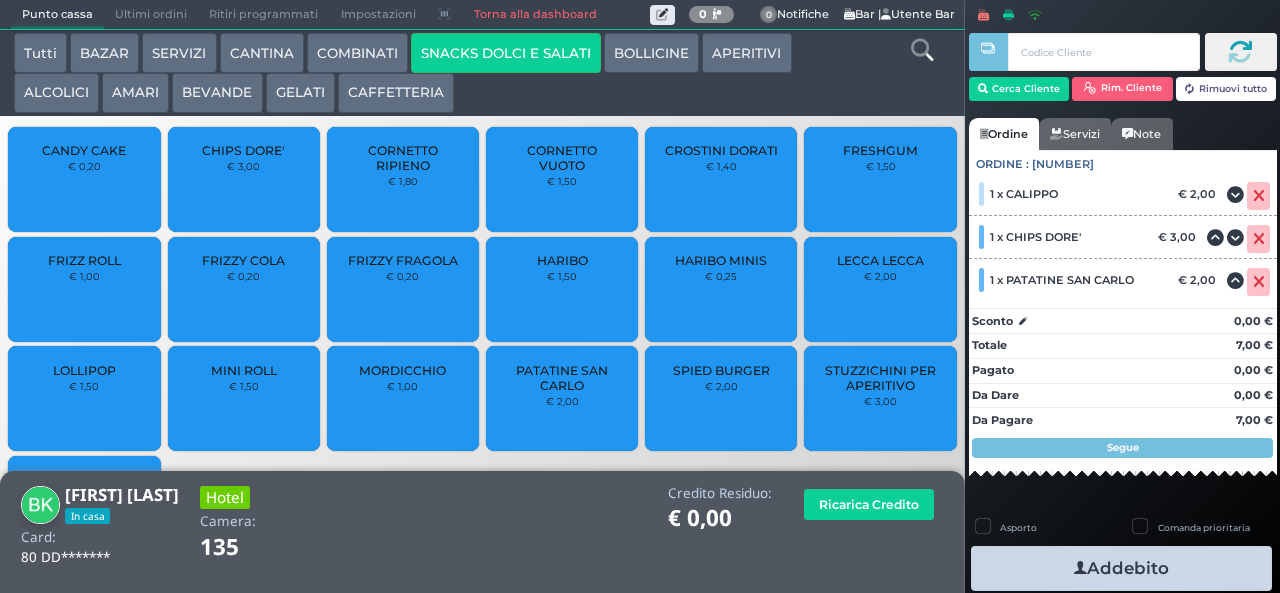 click on "Addebito" at bounding box center [1121, 568] 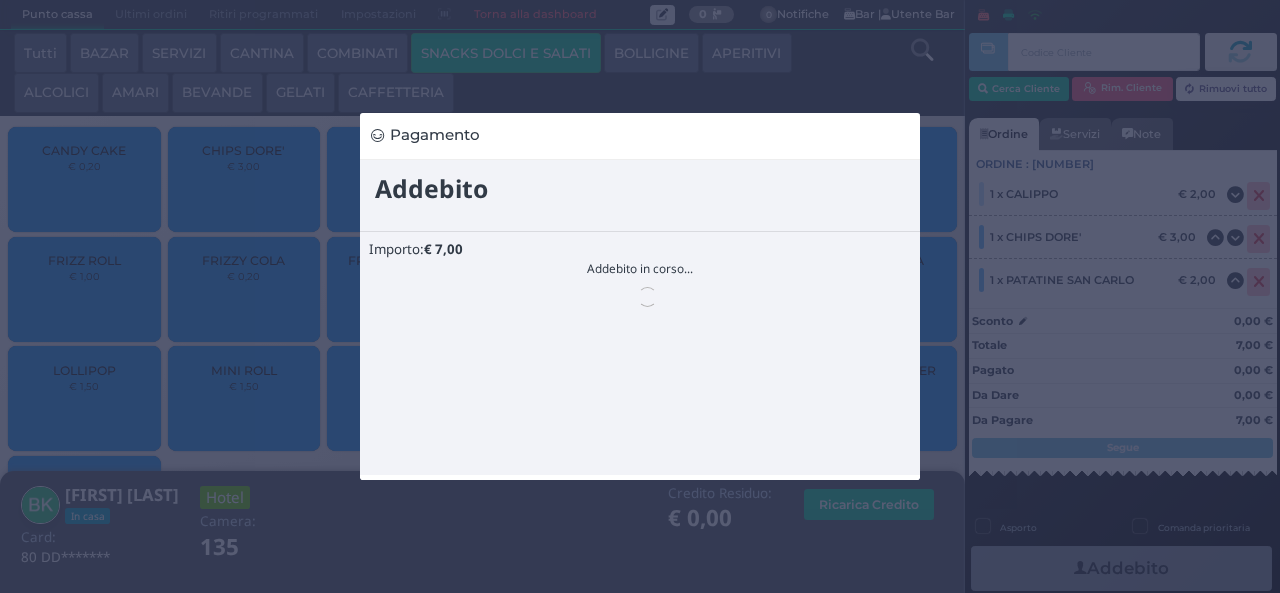 scroll, scrollTop: 0, scrollLeft: 0, axis: both 